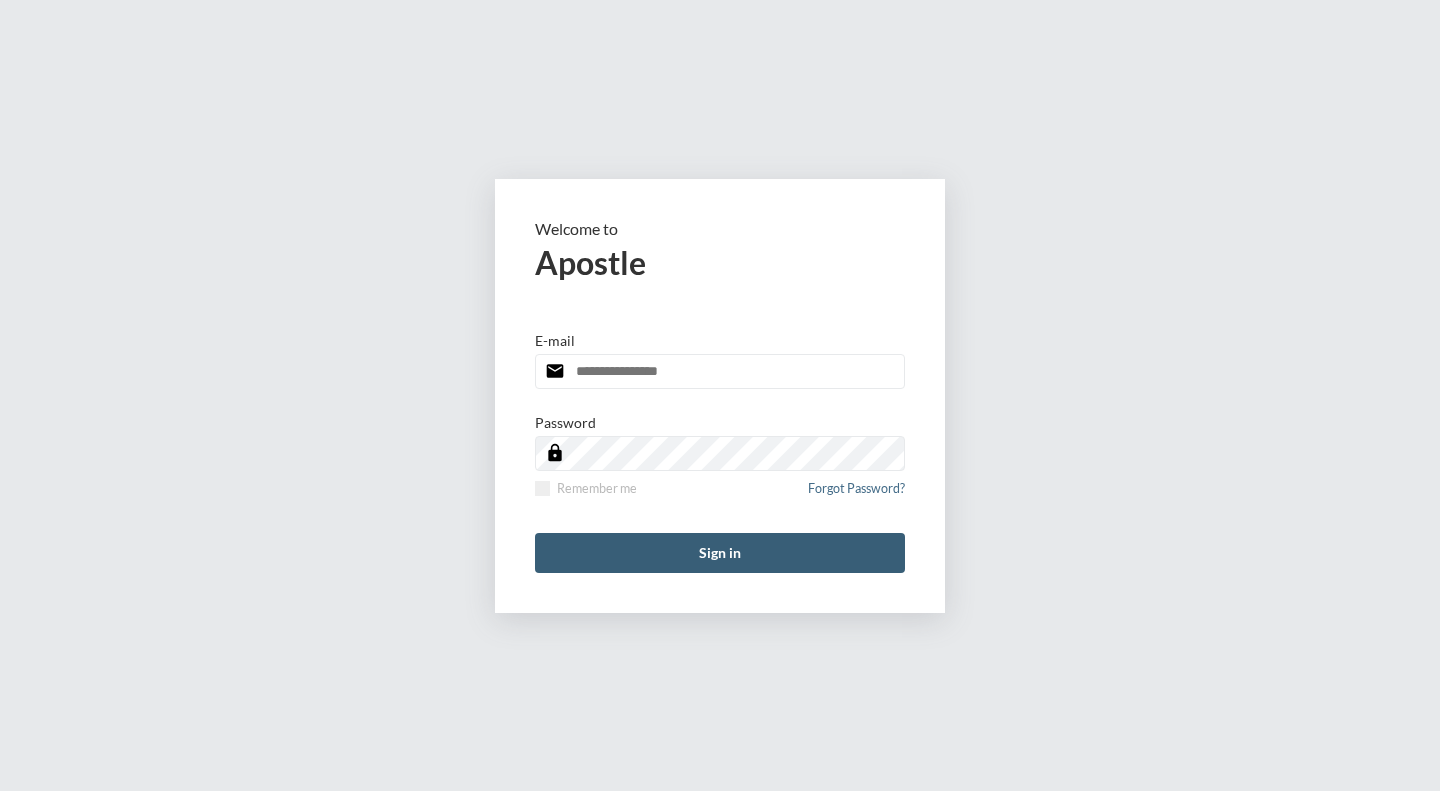 scroll, scrollTop: 0, scrollLeft: 0, axis: both 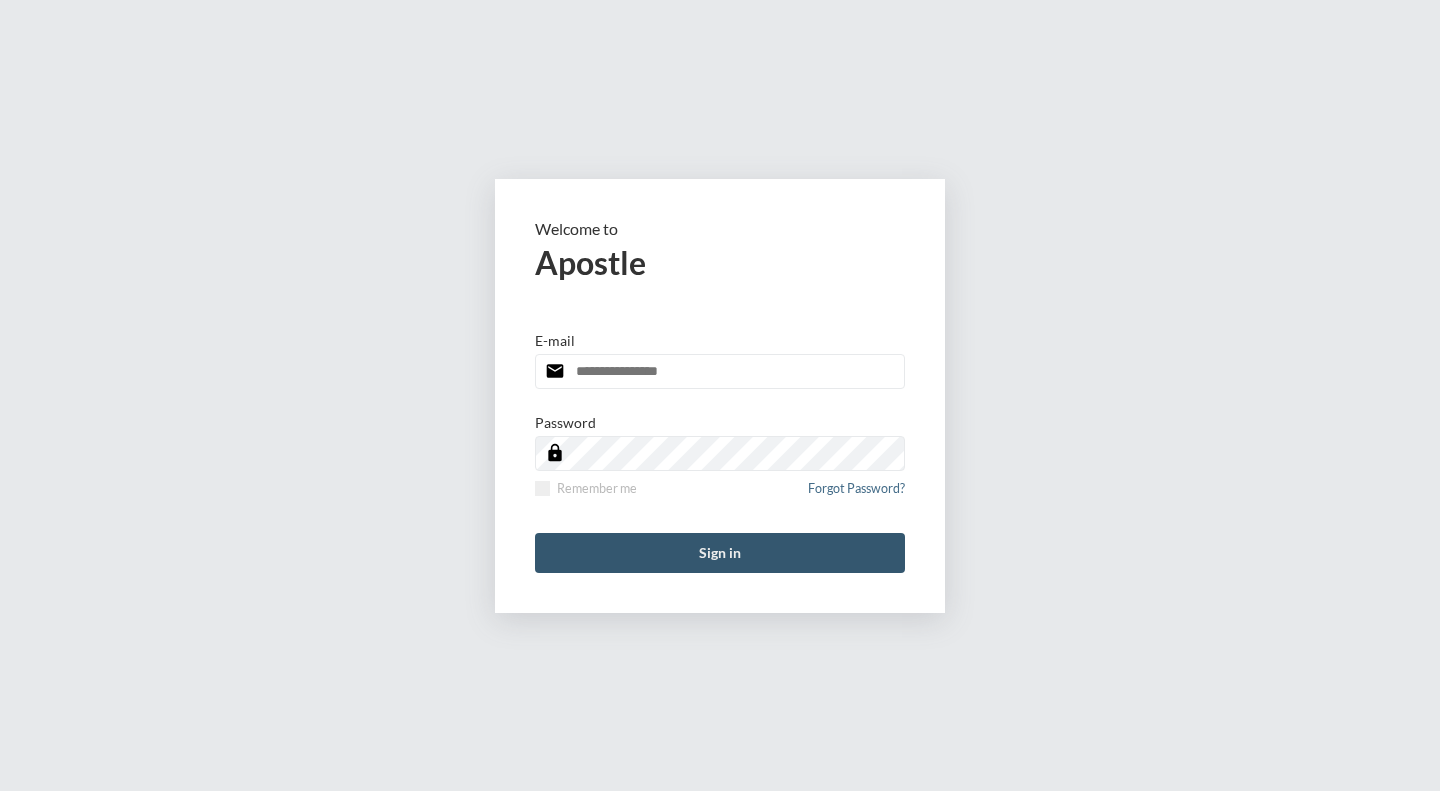 type on "**********" 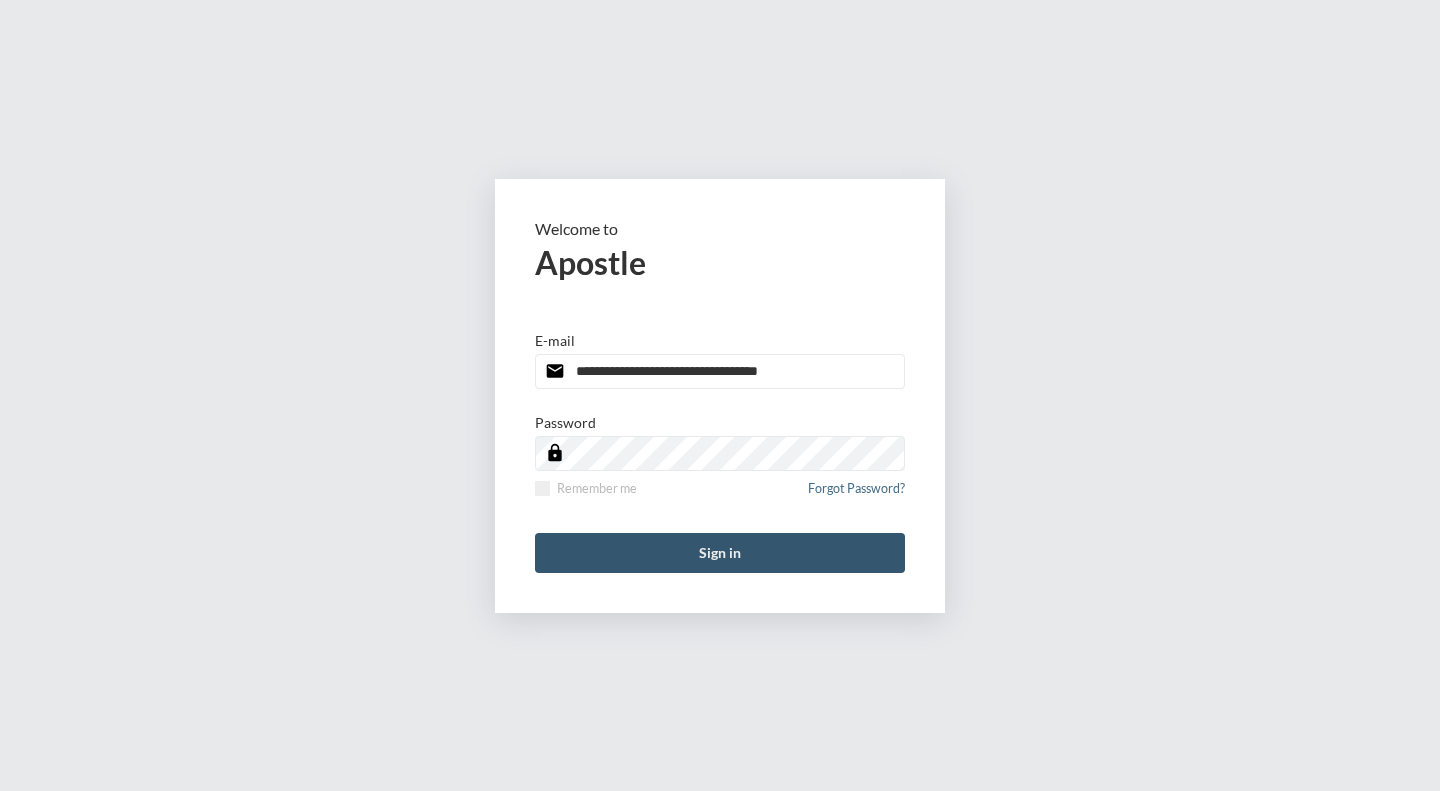 click on "Sign in" at bounding box center (720, 553) 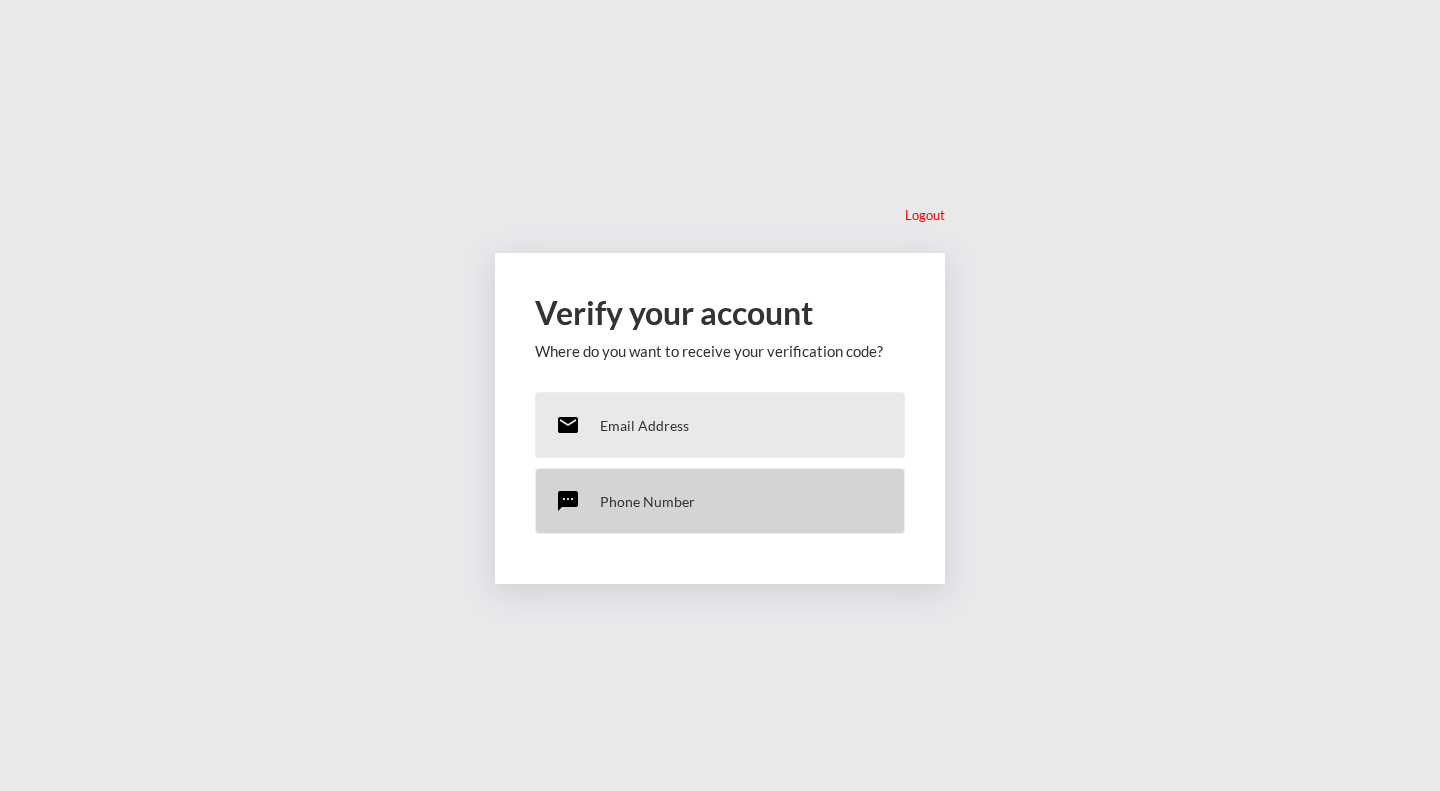 click on "sms Phone Number" at bounding box center (720, 501) 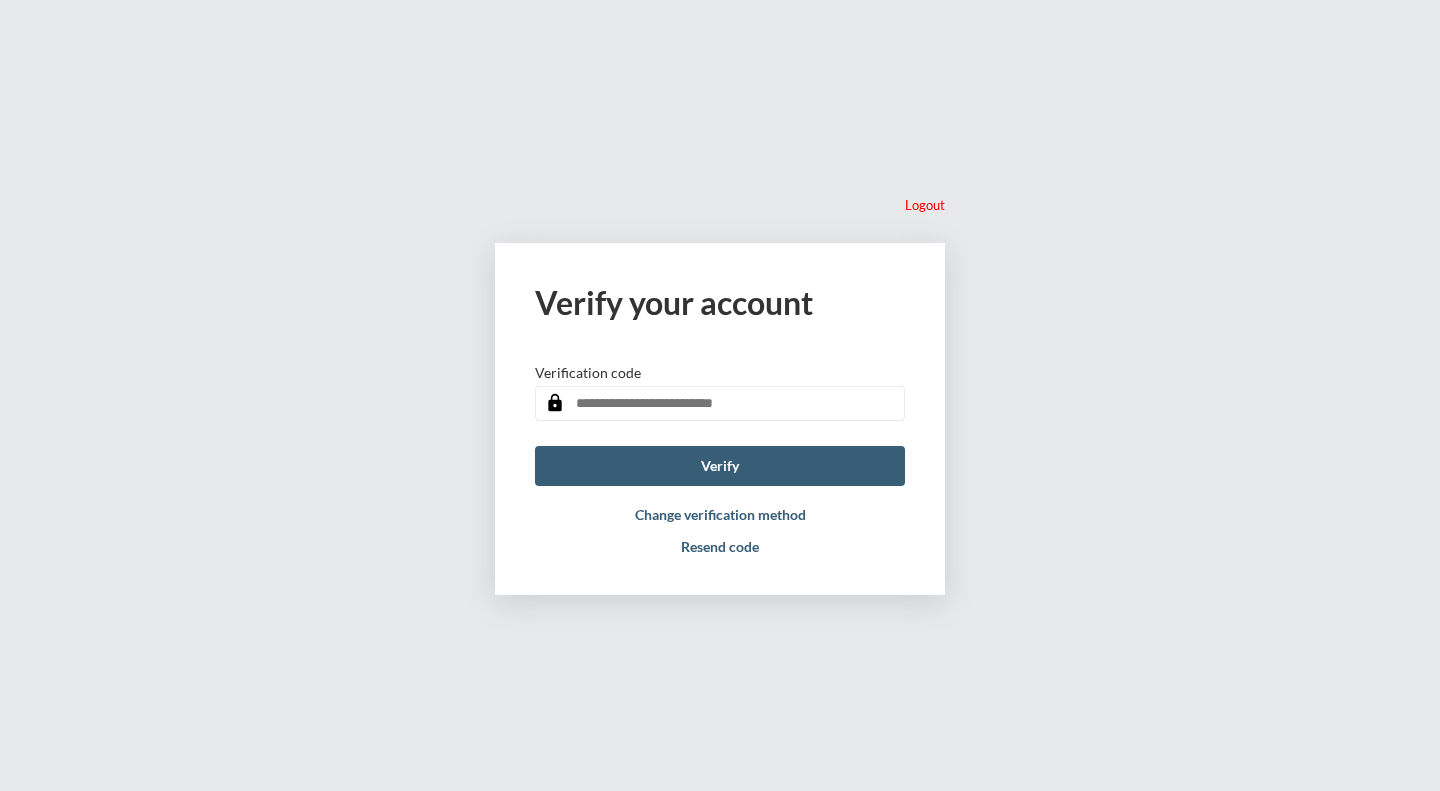 click at bounding box center [720, 403] 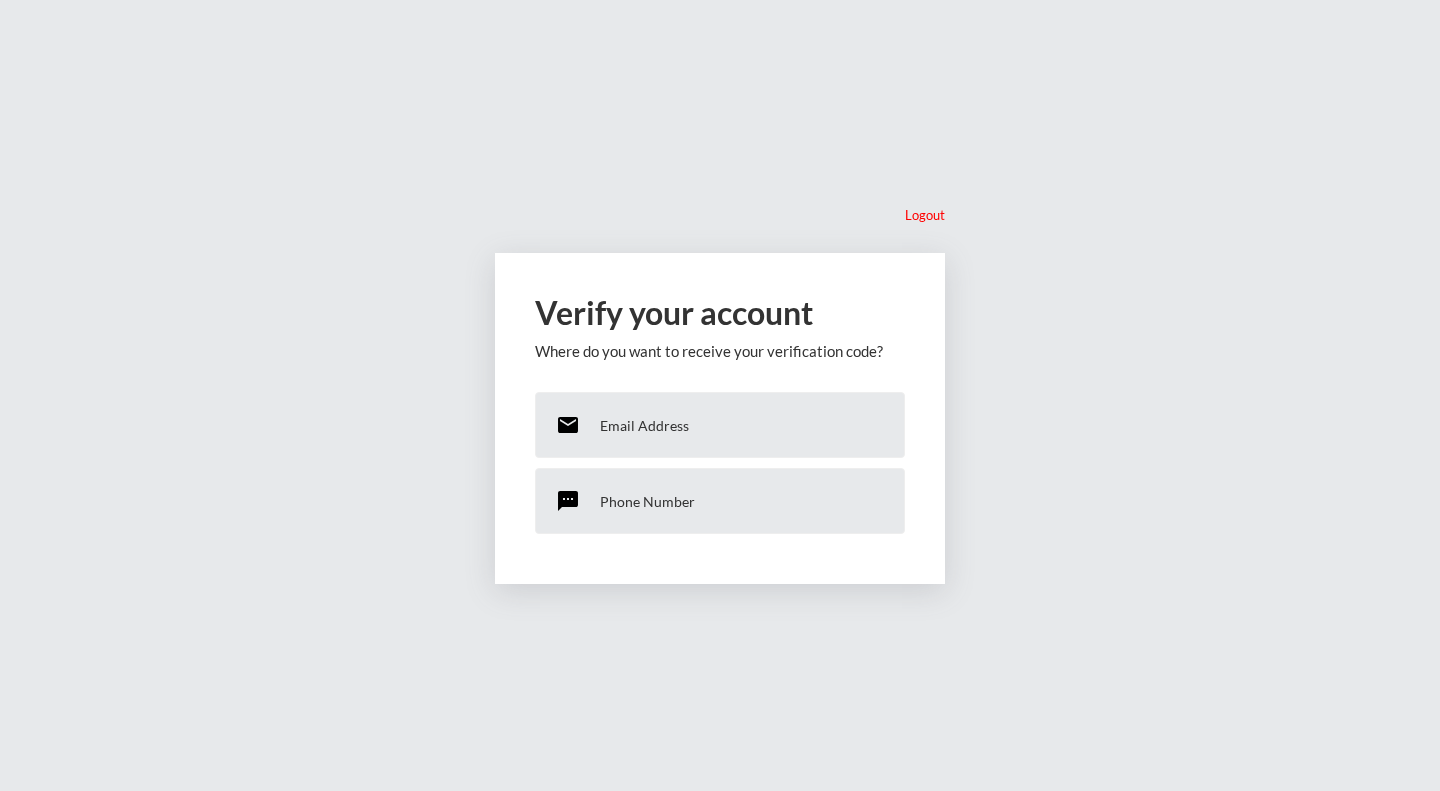 scroll, scrollTop: 0, scrollLeft: 0, axis: both 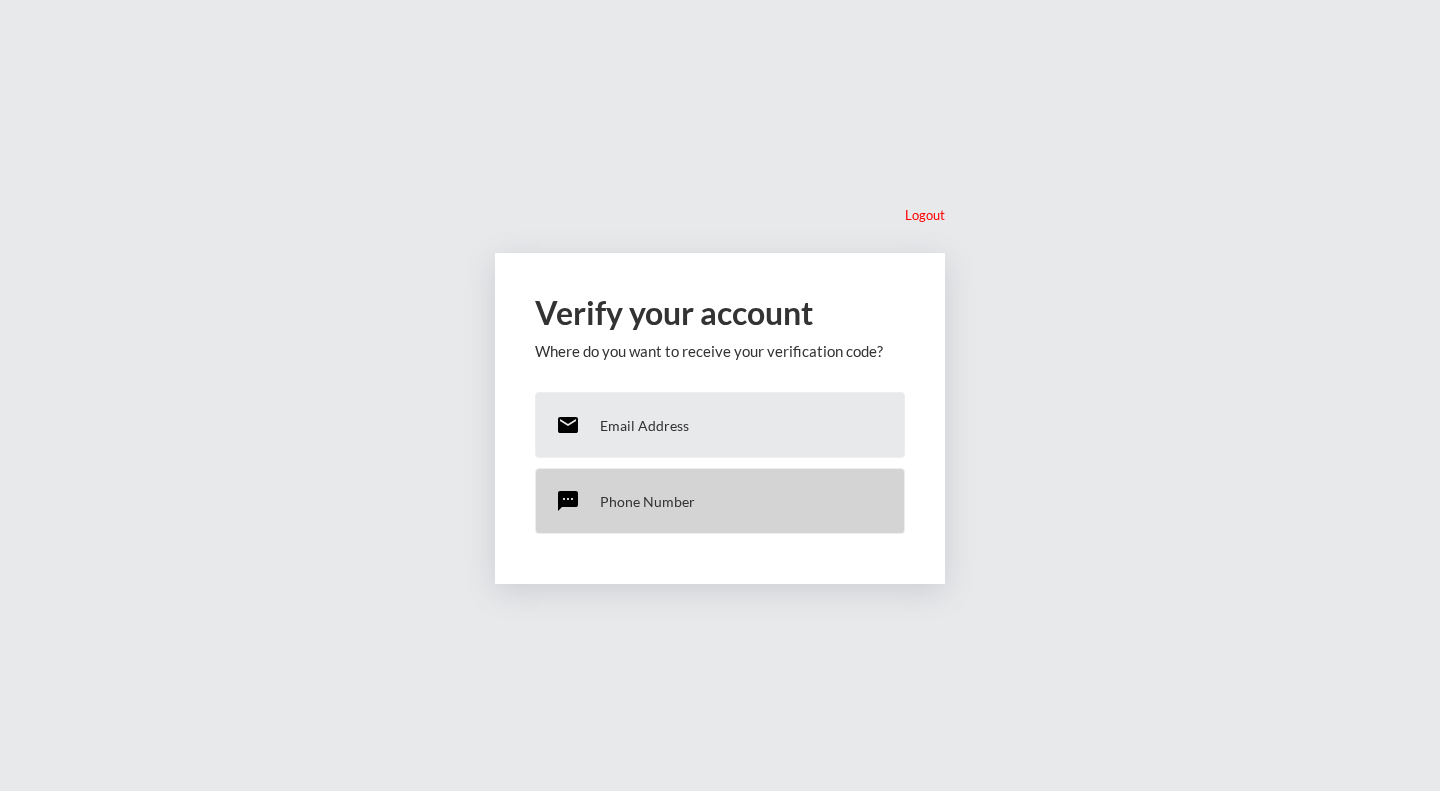 click on "Phone Number" at bounding box center [647, 501] 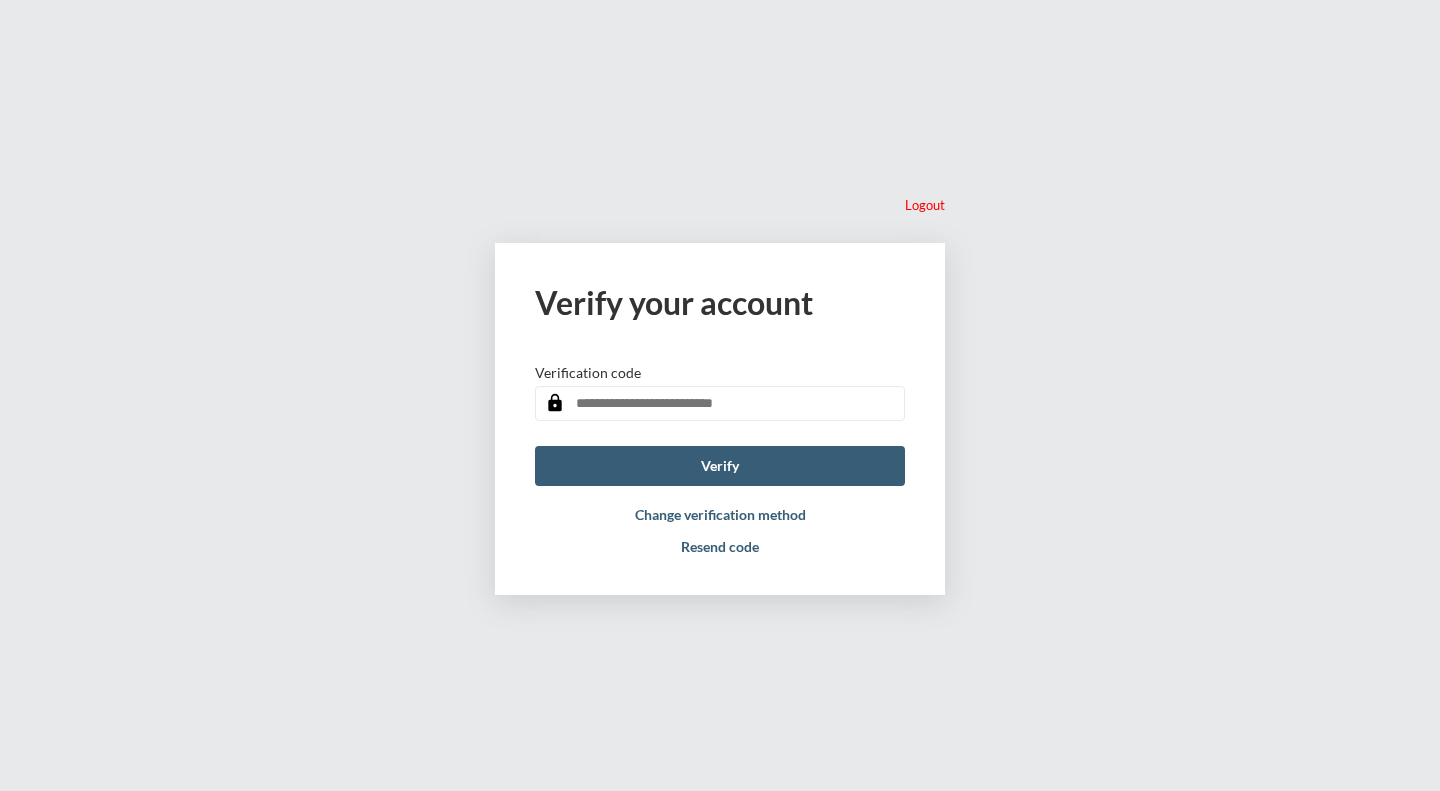 click at bounding box center [720, 403] 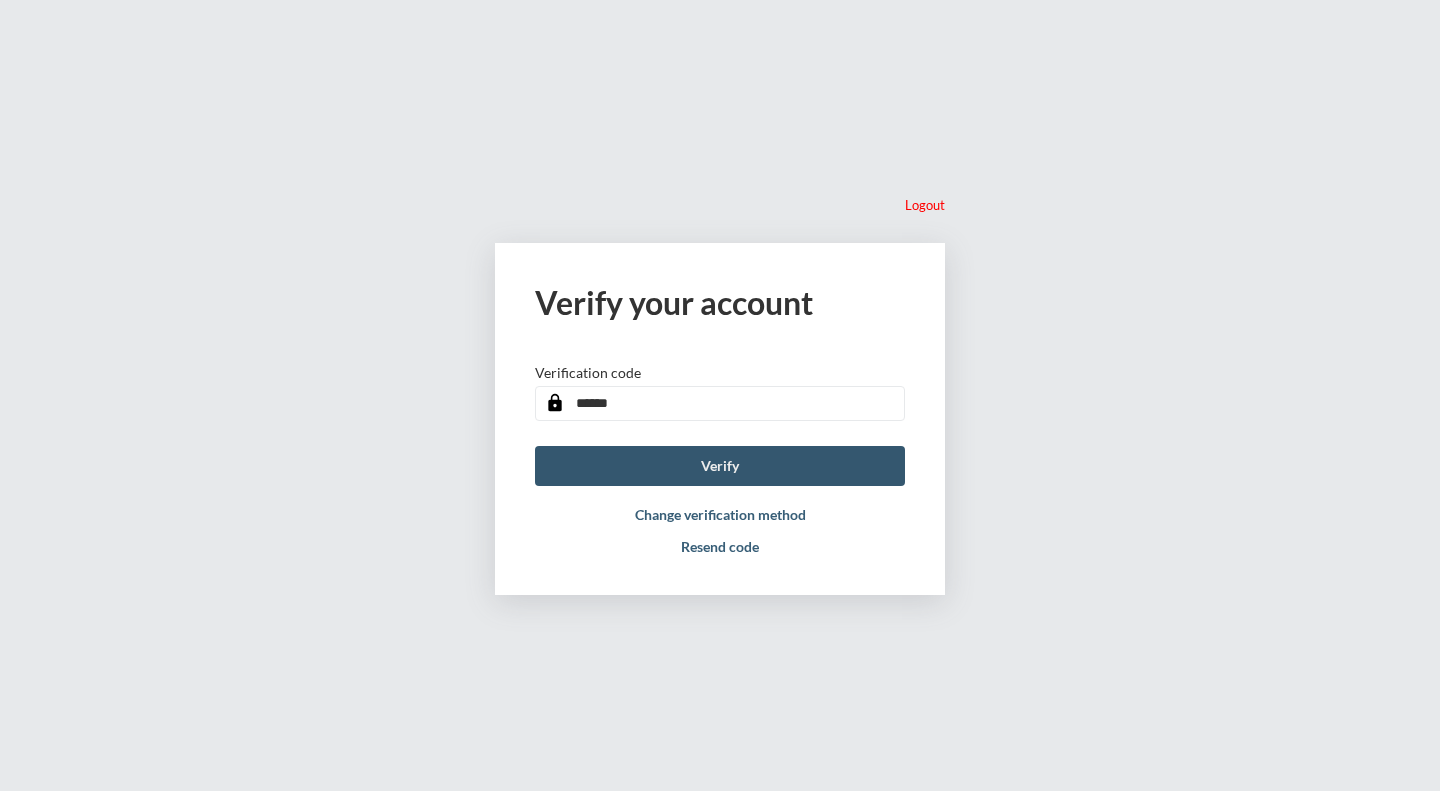 type on "******" 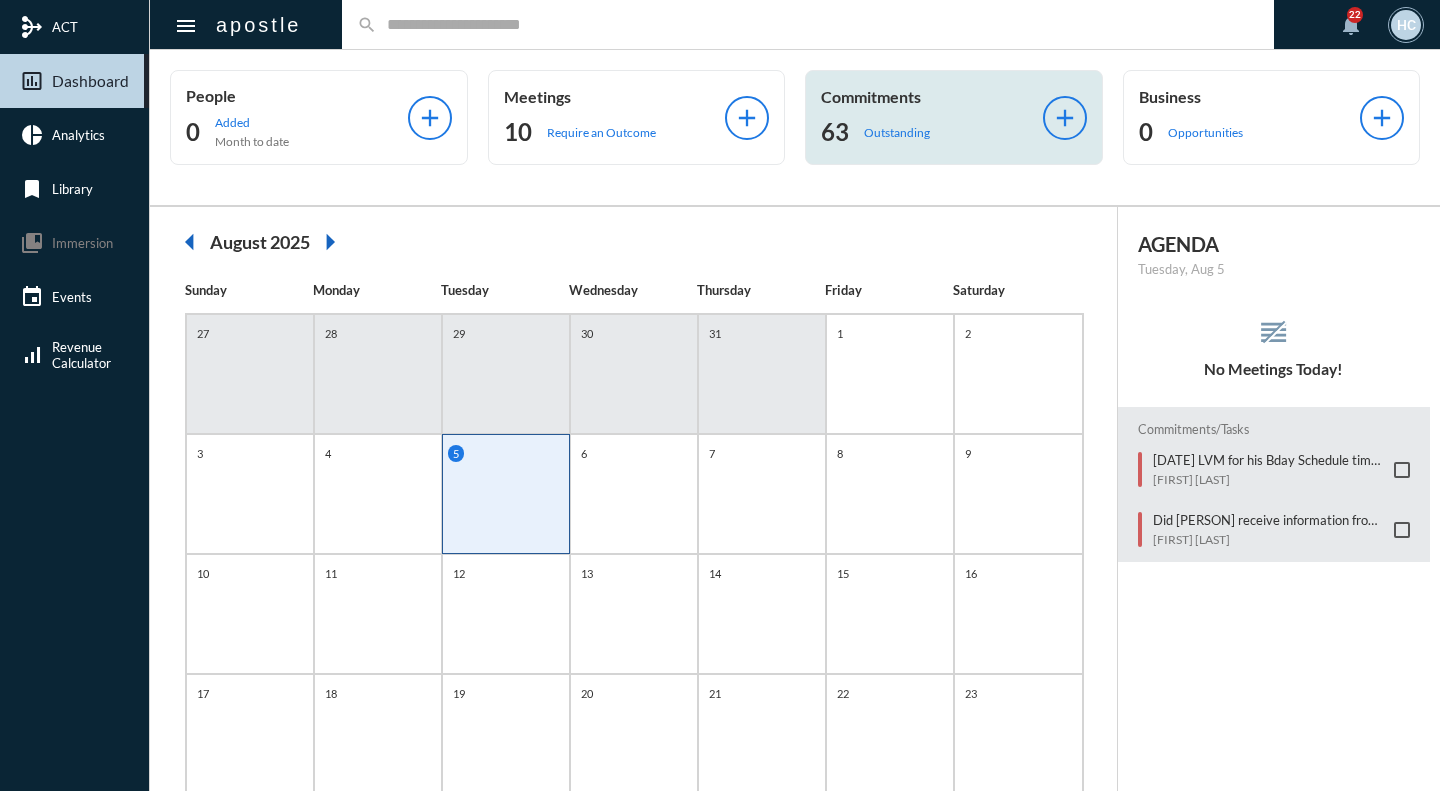 click on "Outstanding" 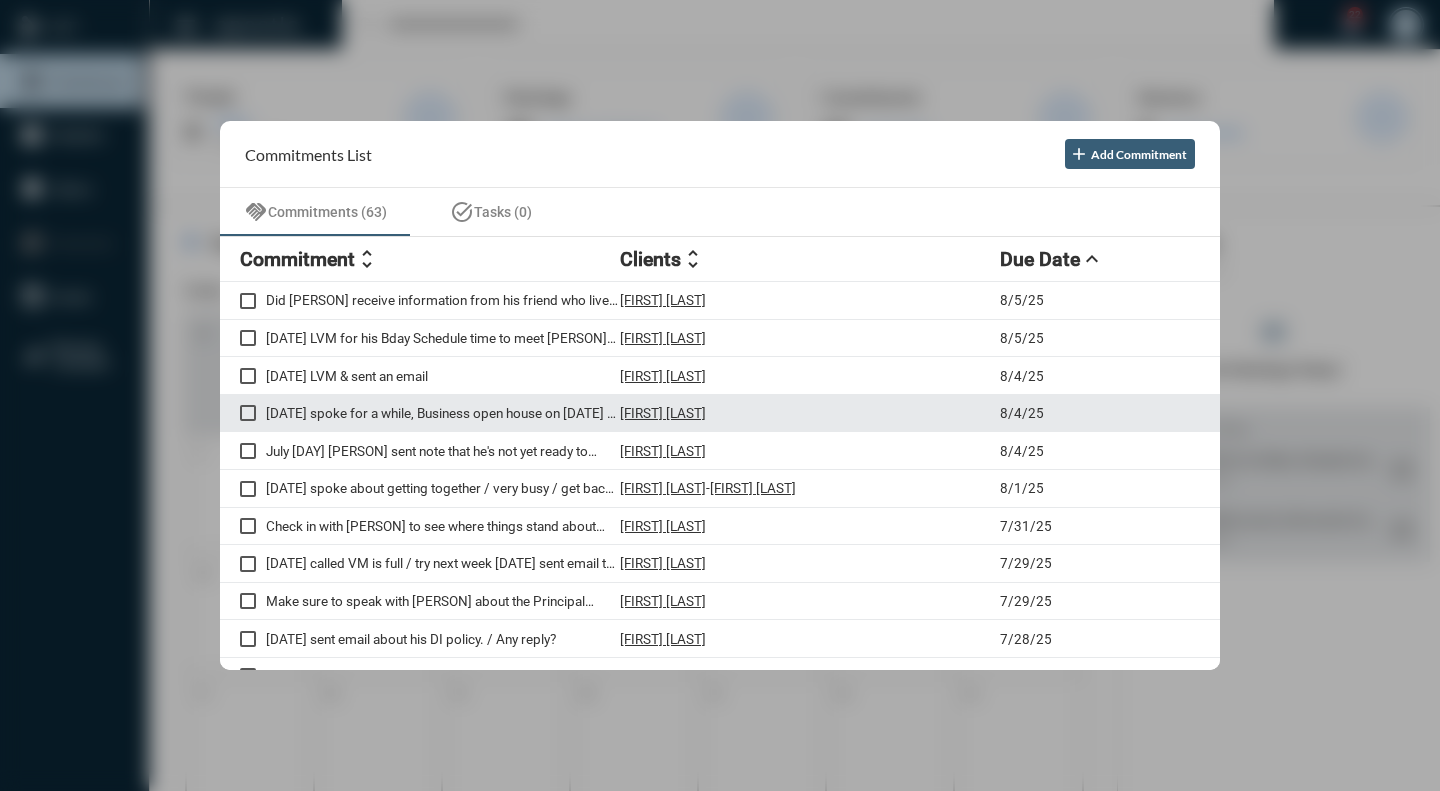 click on "[DATE] spoke for a while, Business open house on [DATE] / Need to make sure to meet in August" at bounding box center (443, 413) 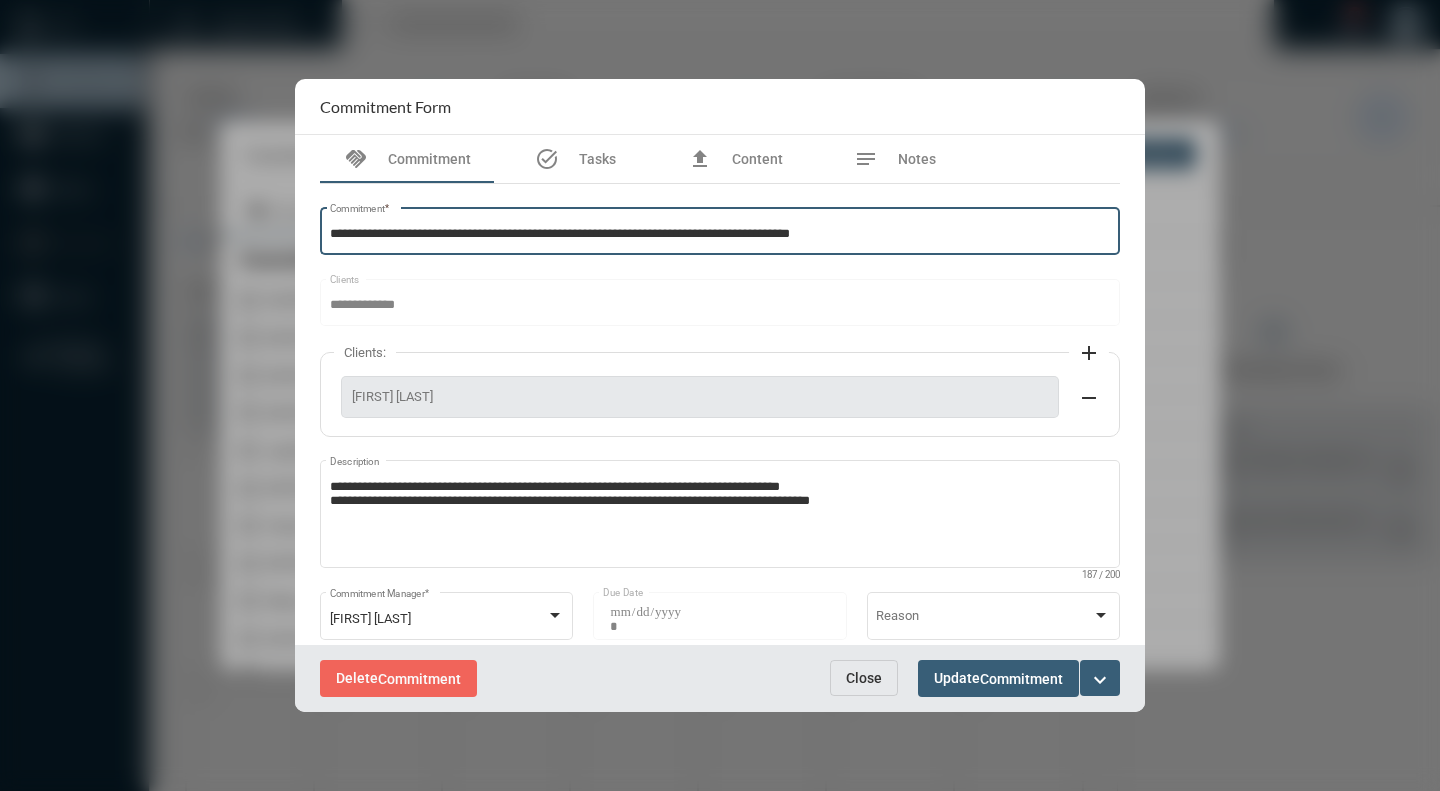 drag, startPoint x: 929, startPoint y: 234, endPoint x: 294, endPoint y: 213, distance: 635.34717 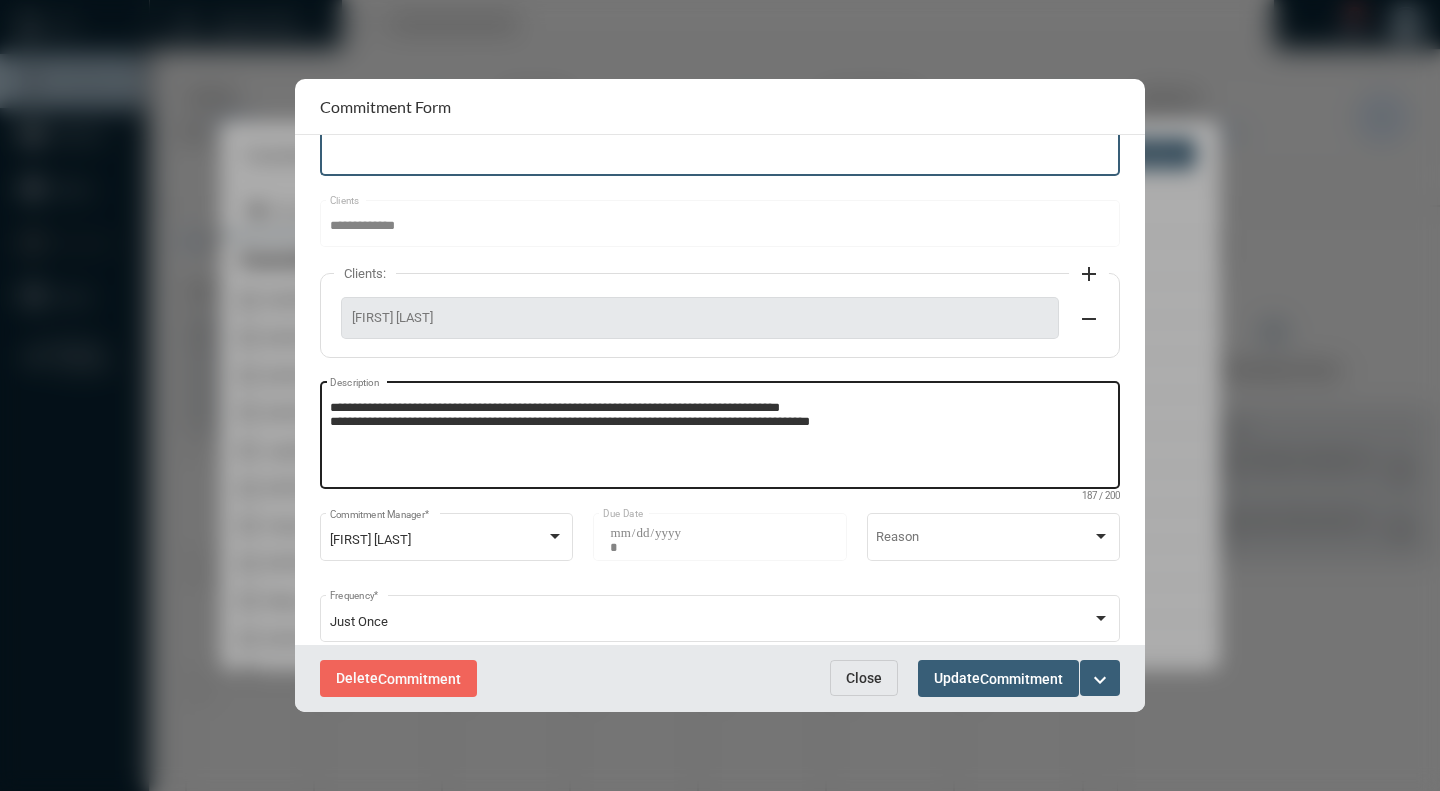 scroll, scrollTop: 132, scrollLeft: 0, axis: vertical 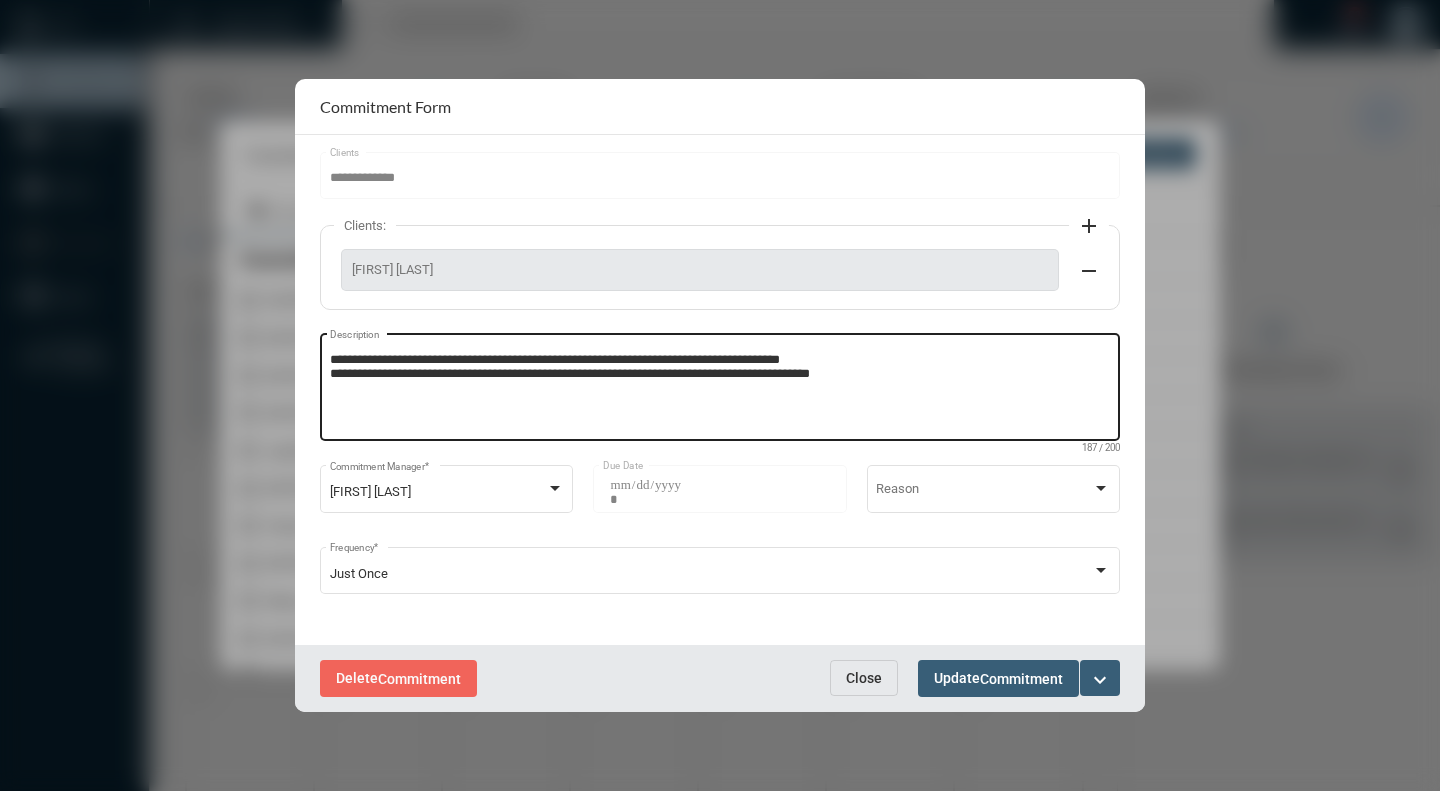 type 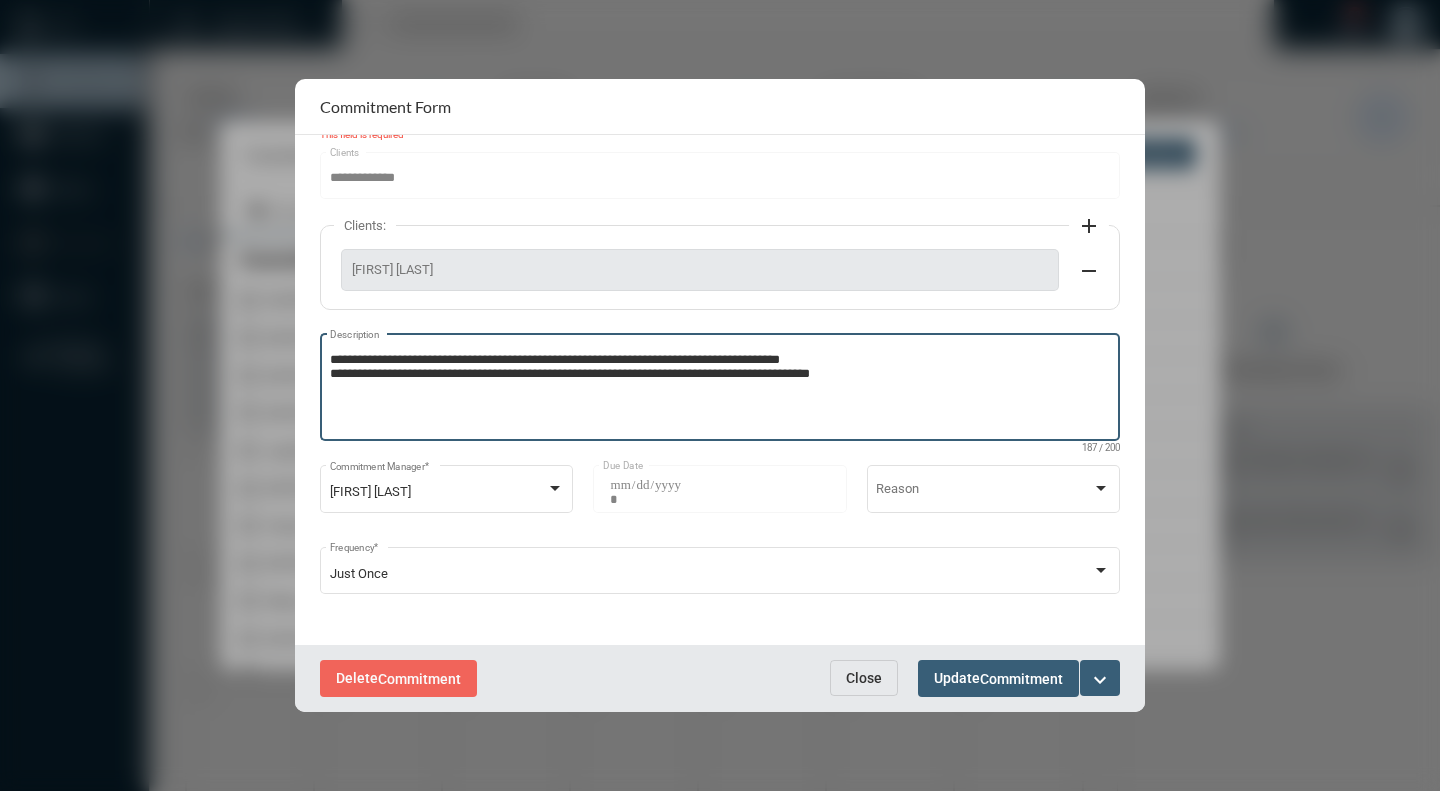click on "**********" at bounding box center (720, 390) 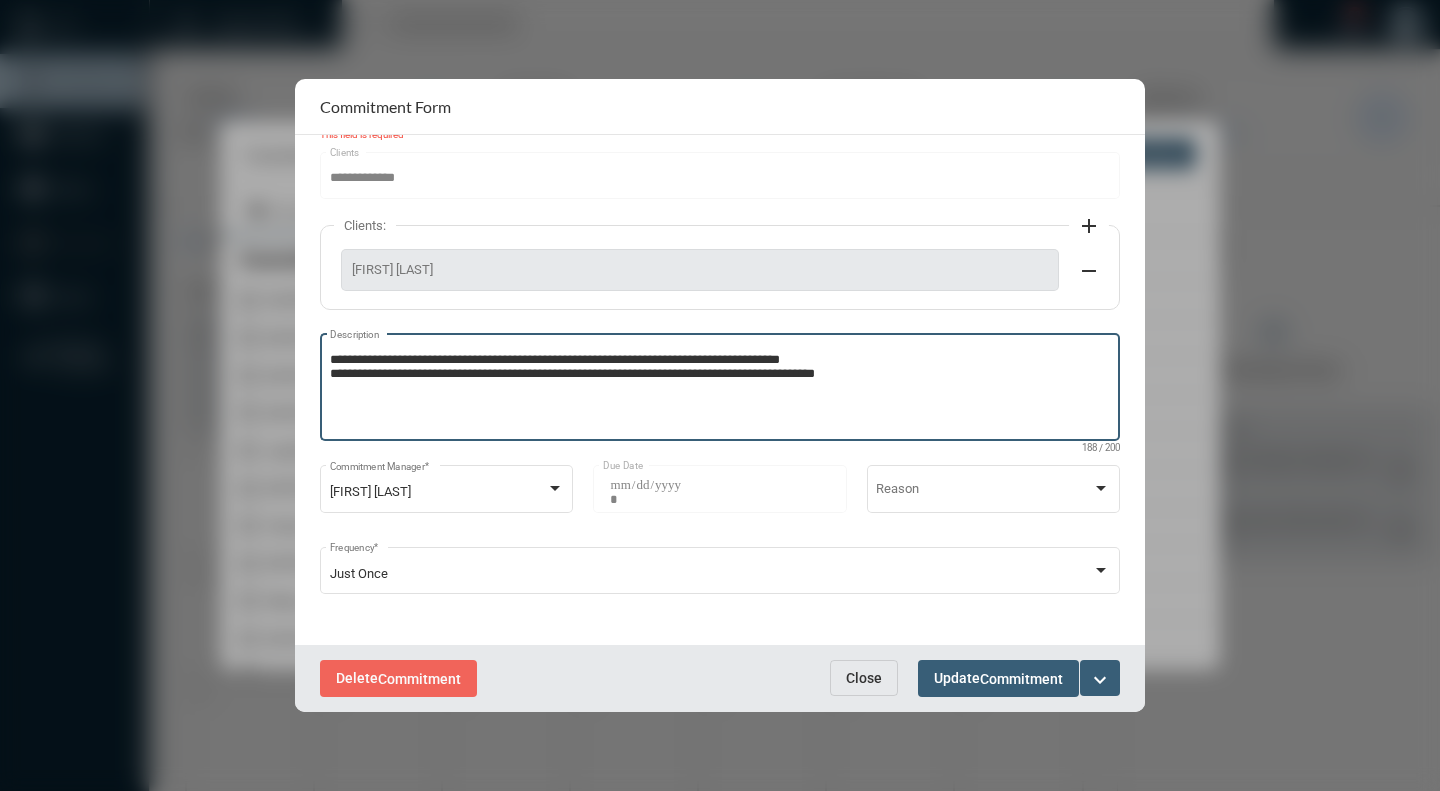 paste on "**********" 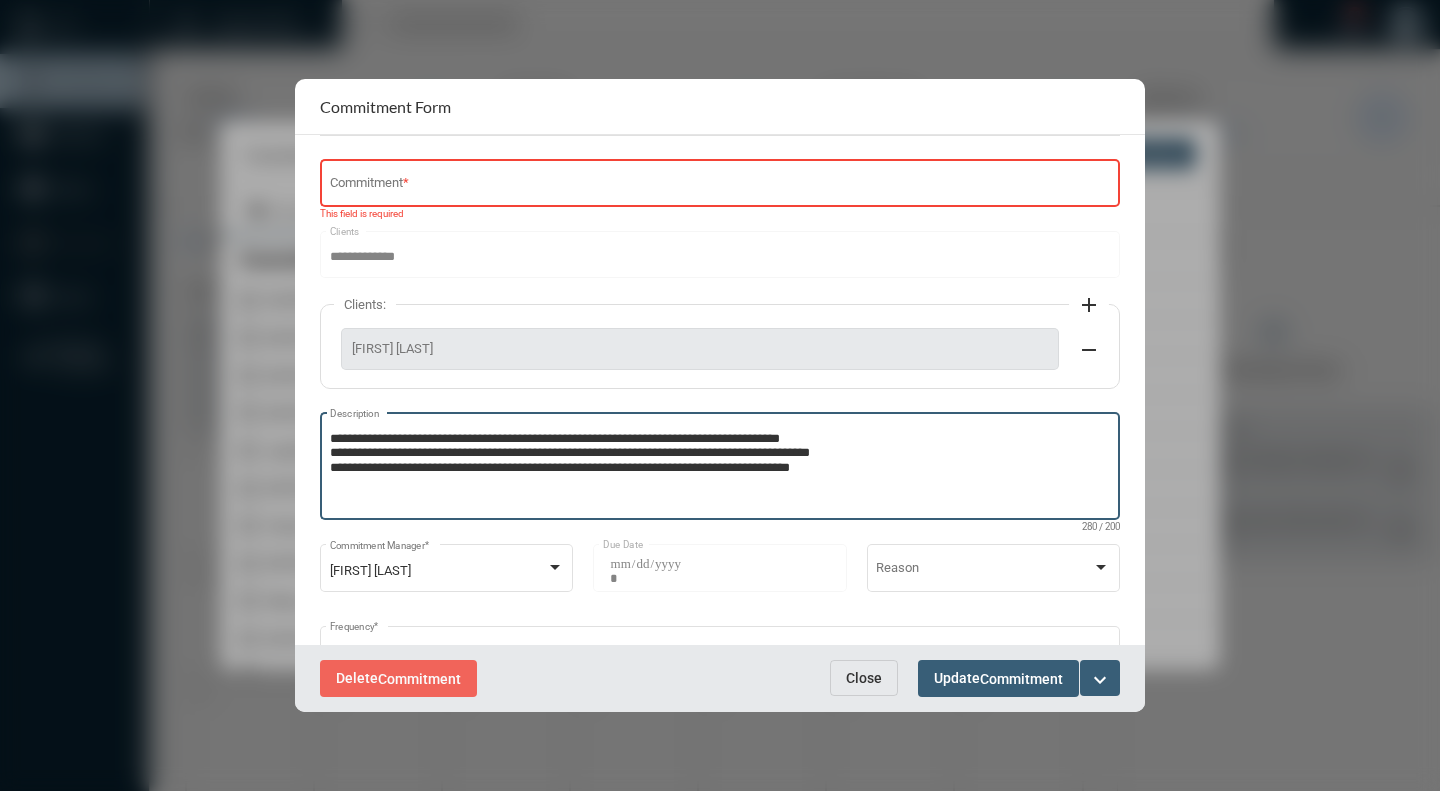 scroll, scrollTop: 0, scrollLeft: 0, axis: both 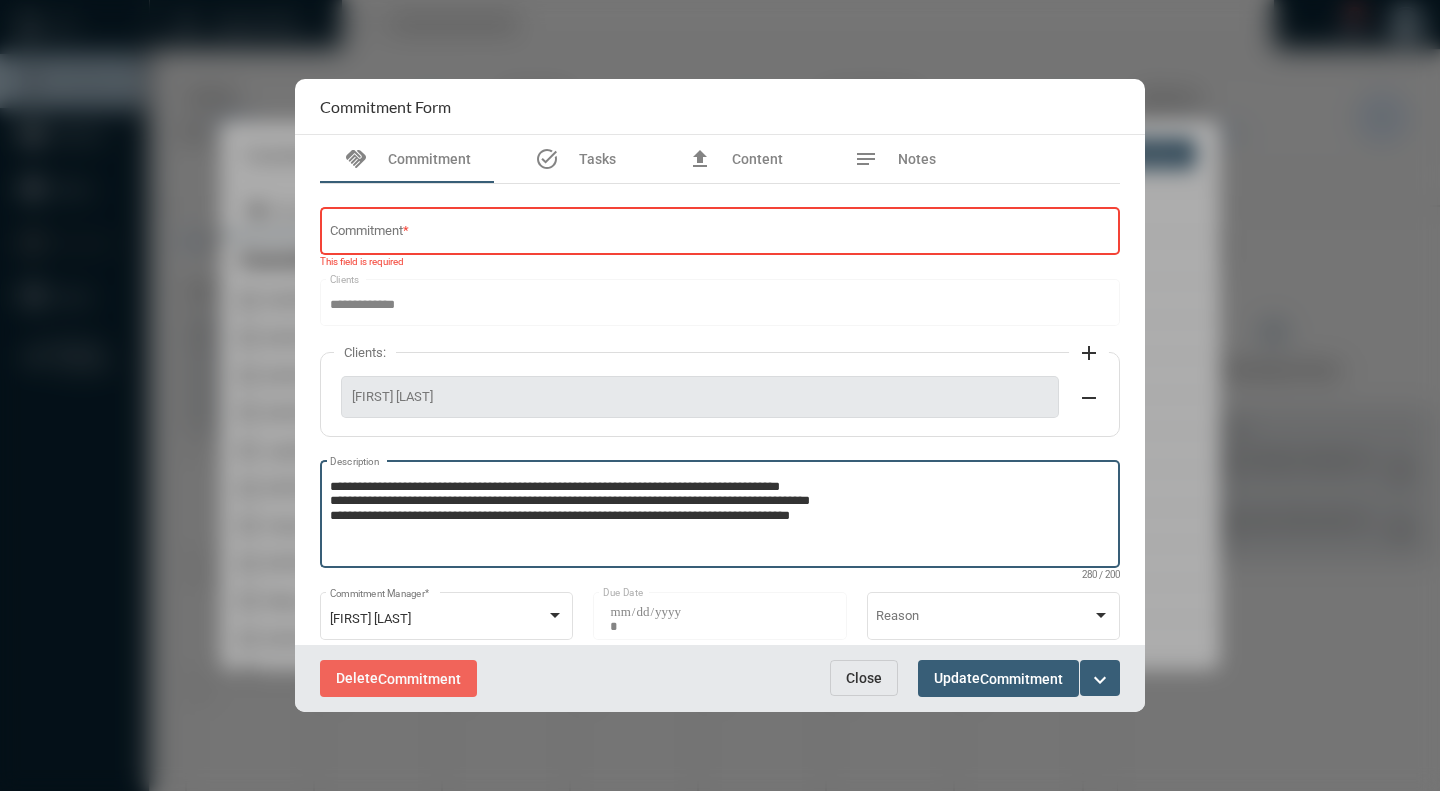 type on "**********" 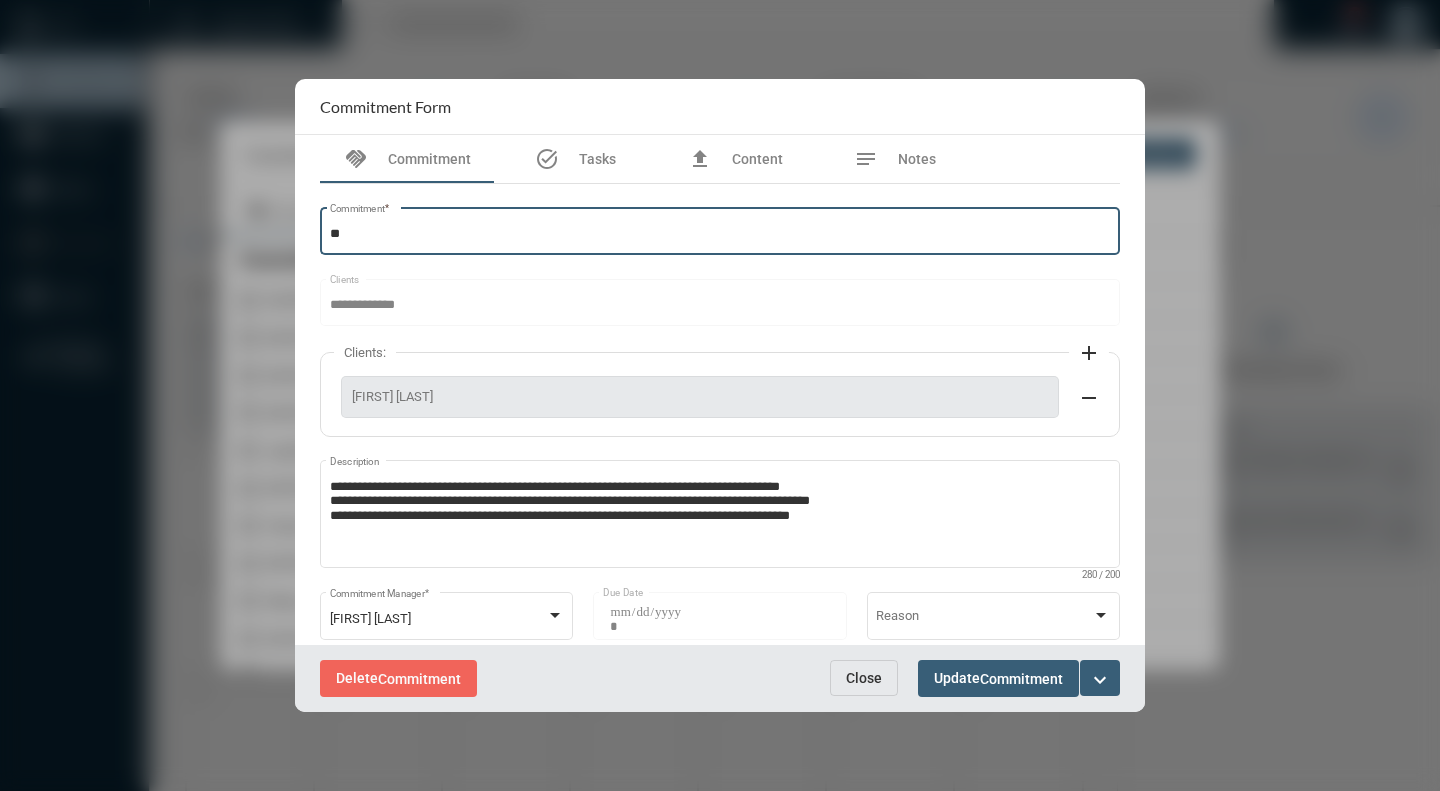 type on "*" 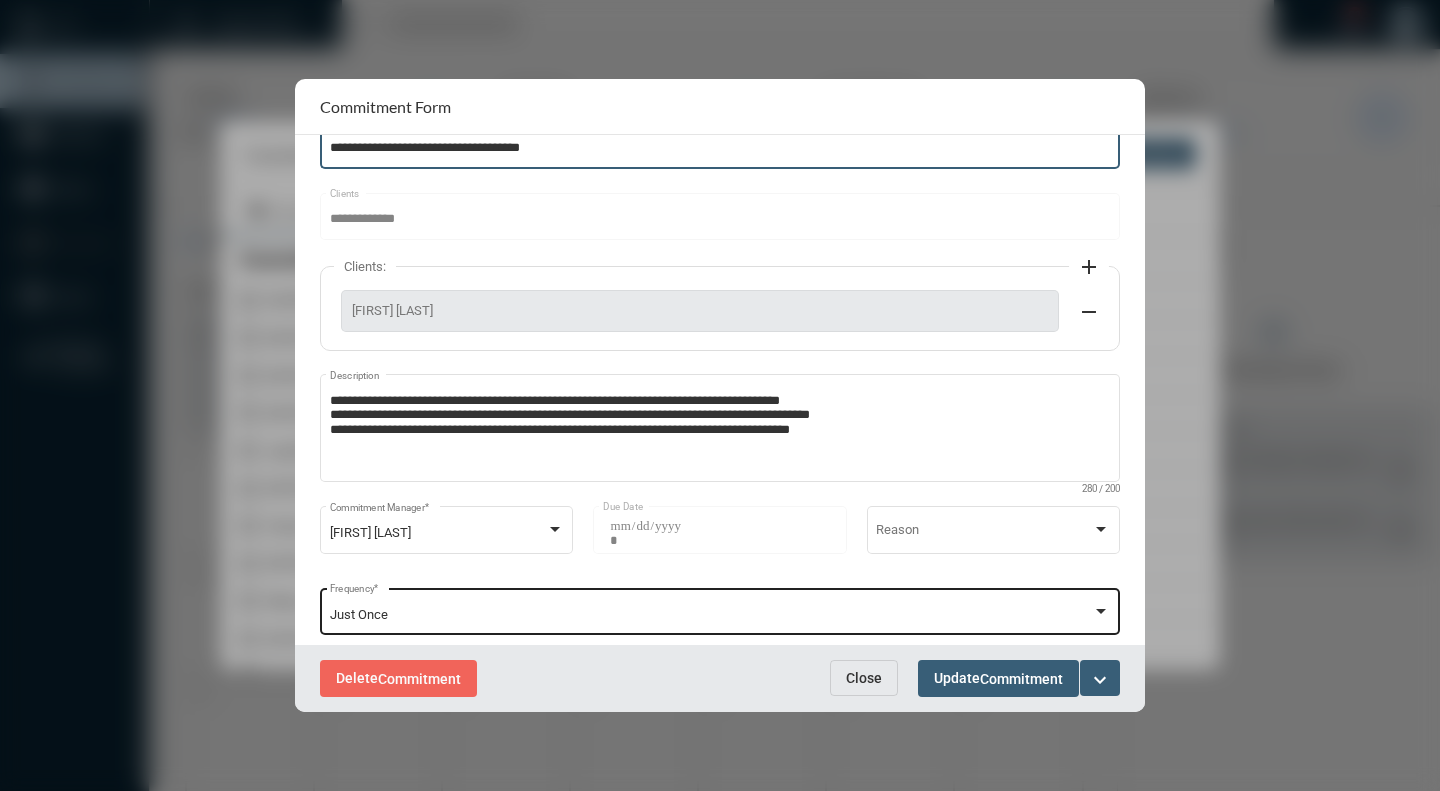 scroll, scrollTop: 132, scrollLeft: 0, axis: vertical 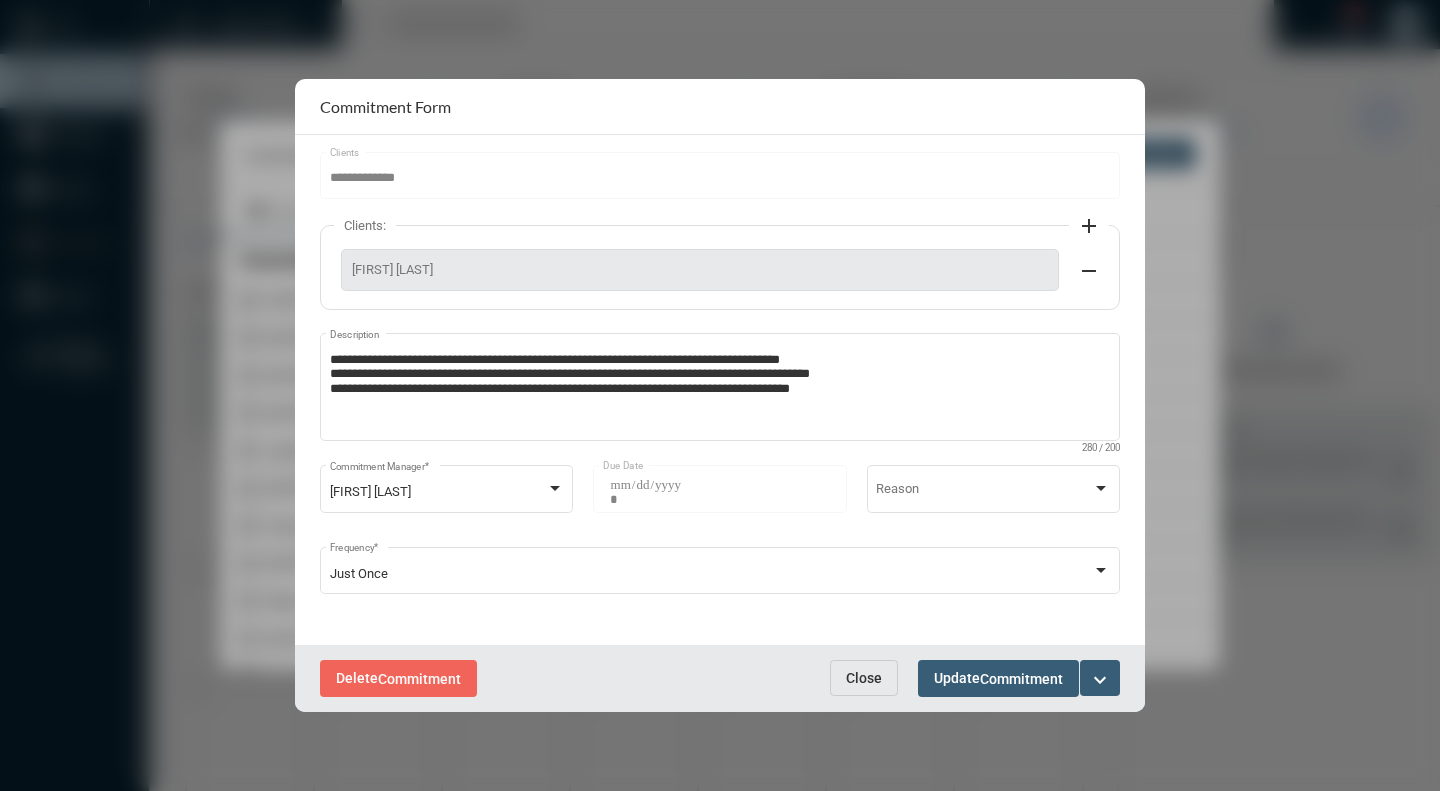 type on "**********" 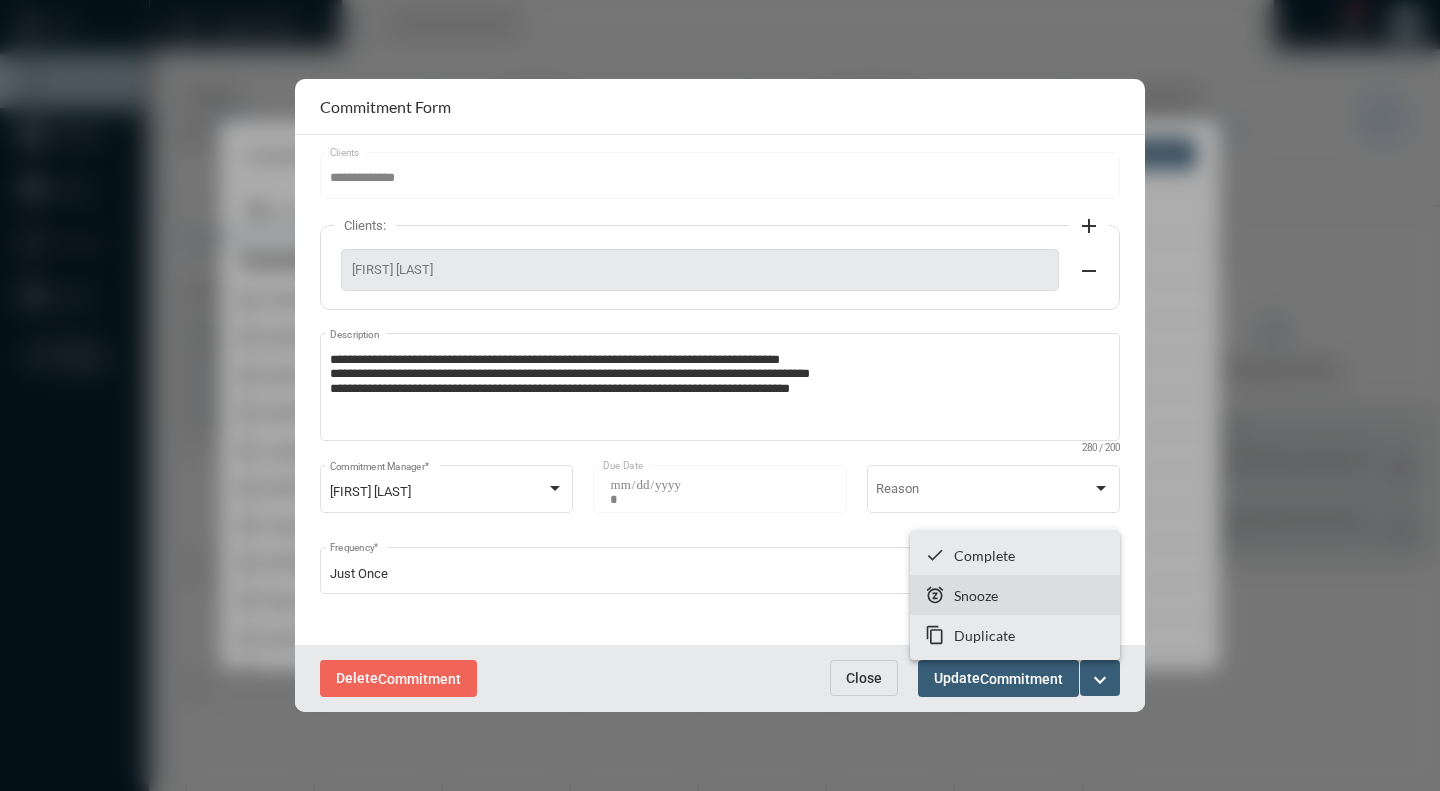 click on "Snooze" at bounding box center (976, 595) 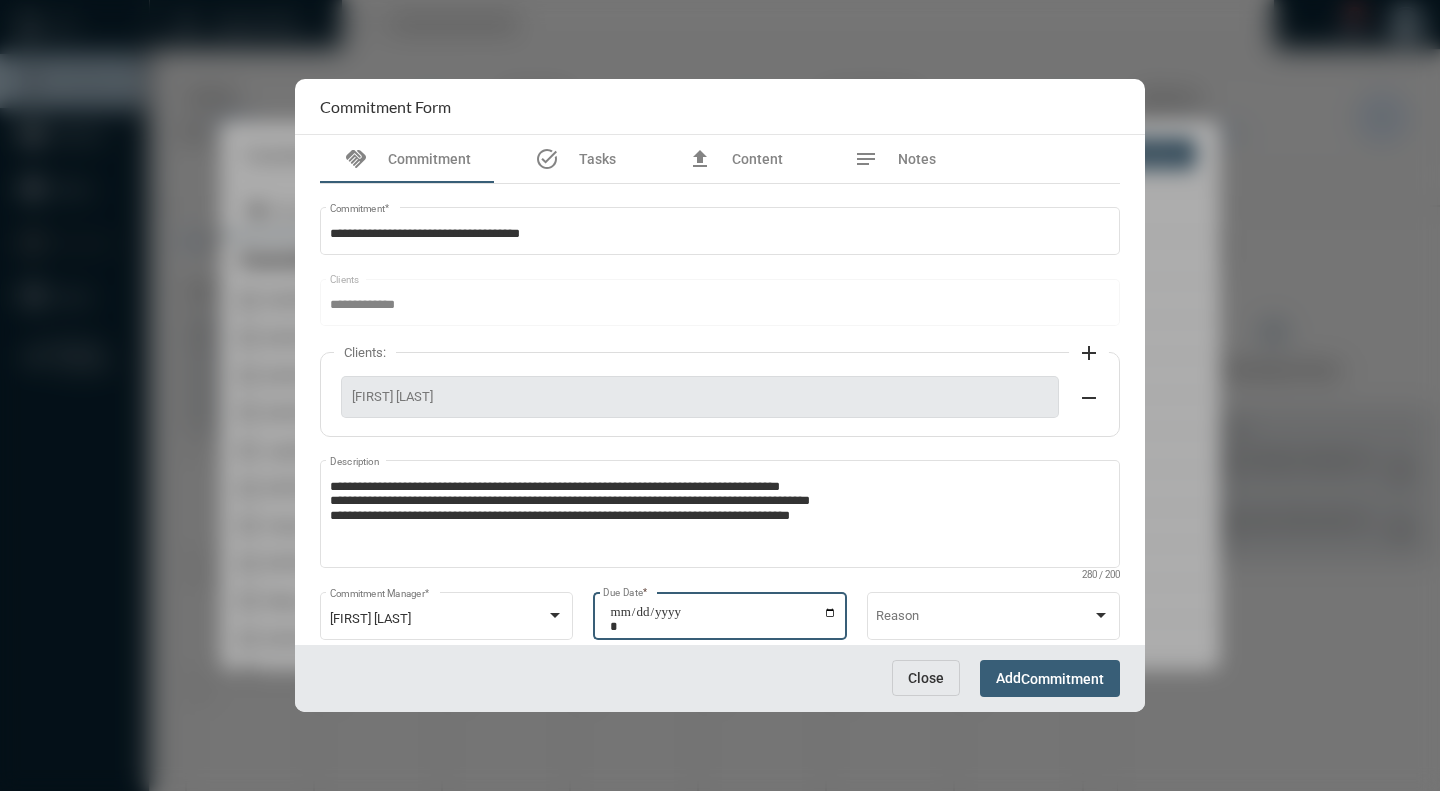 click on "**********" at bounding box center [723, 619] 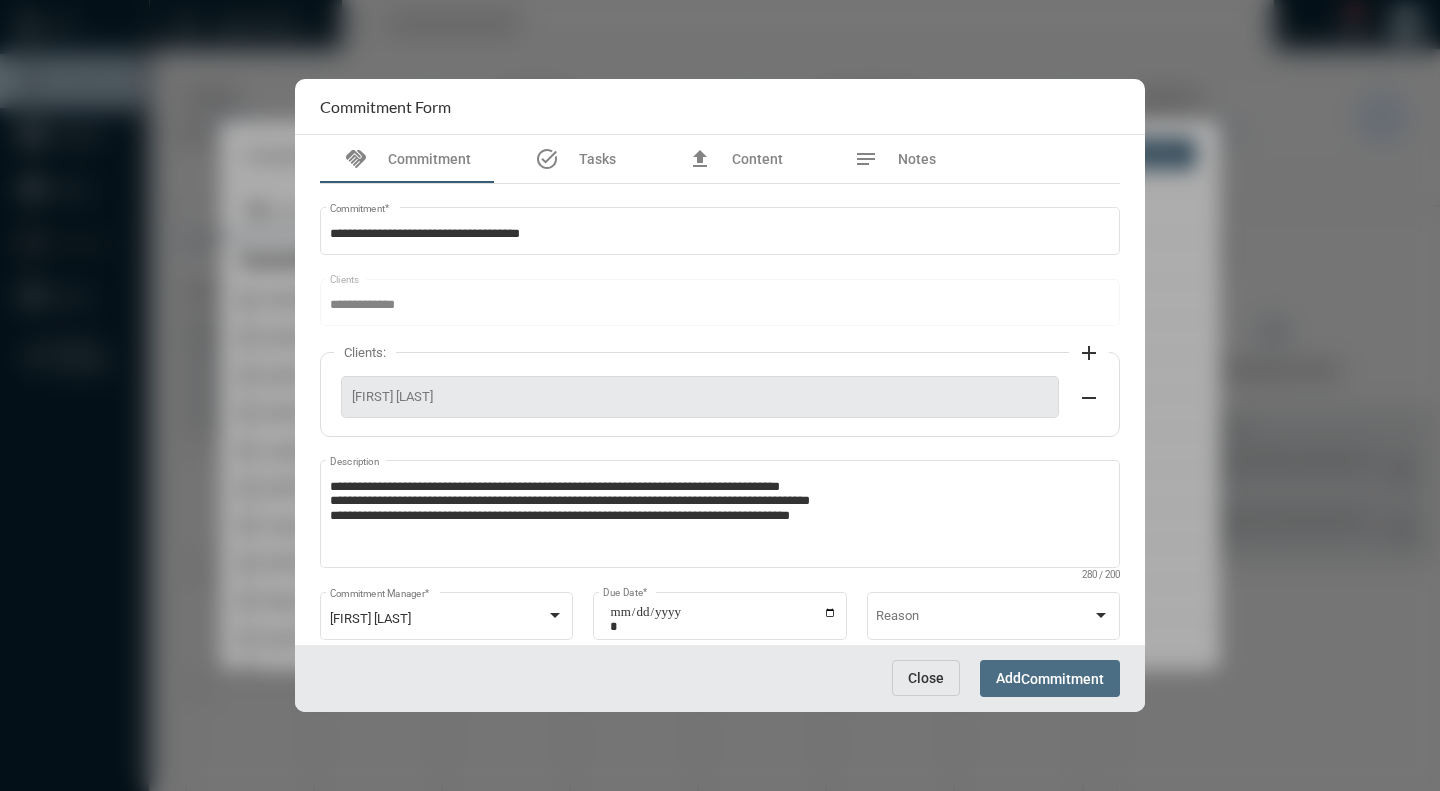 click on "Add   Commitment" at bounding box center (1050, 678) 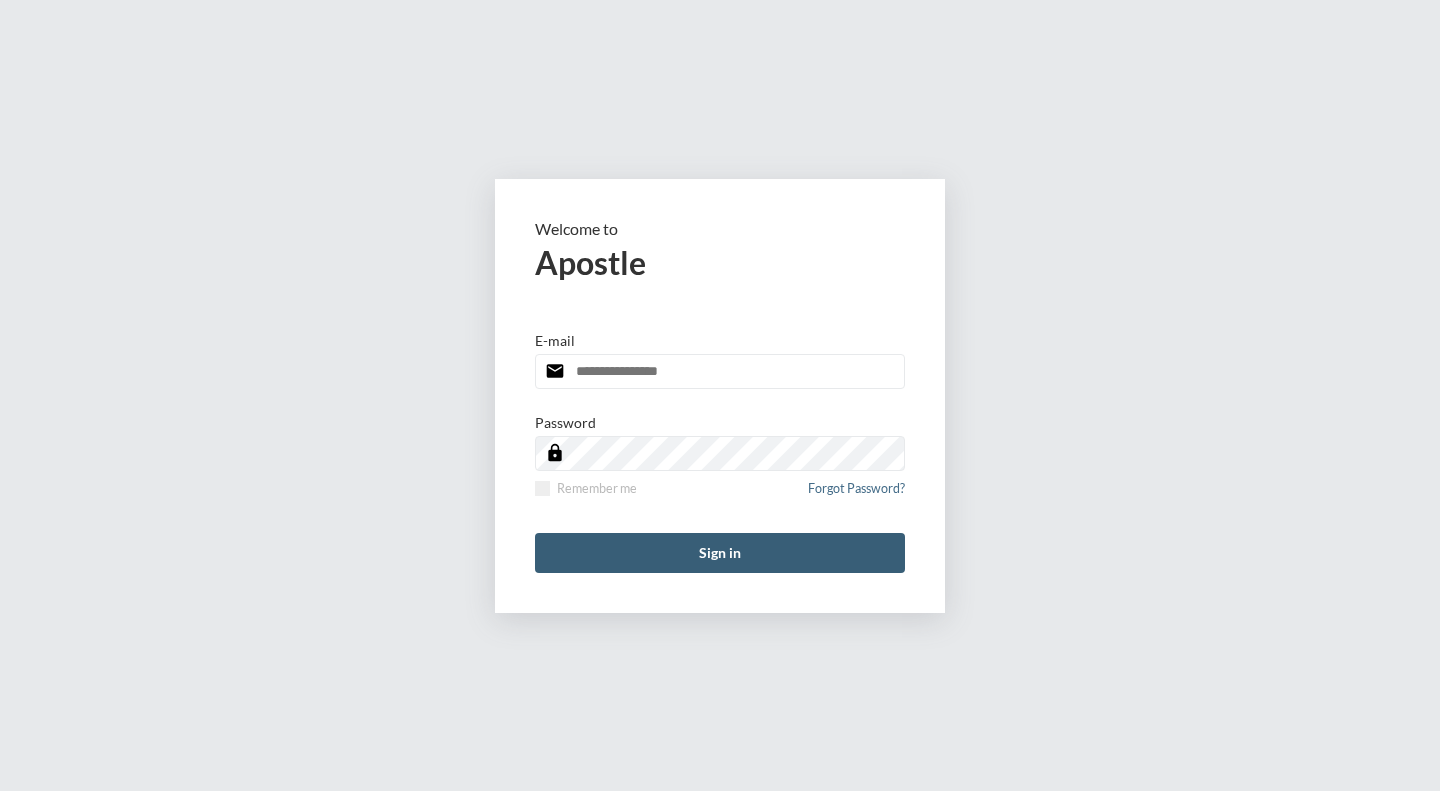 scroll, scrollTop: 0, scrollLeft: 0, axis: both 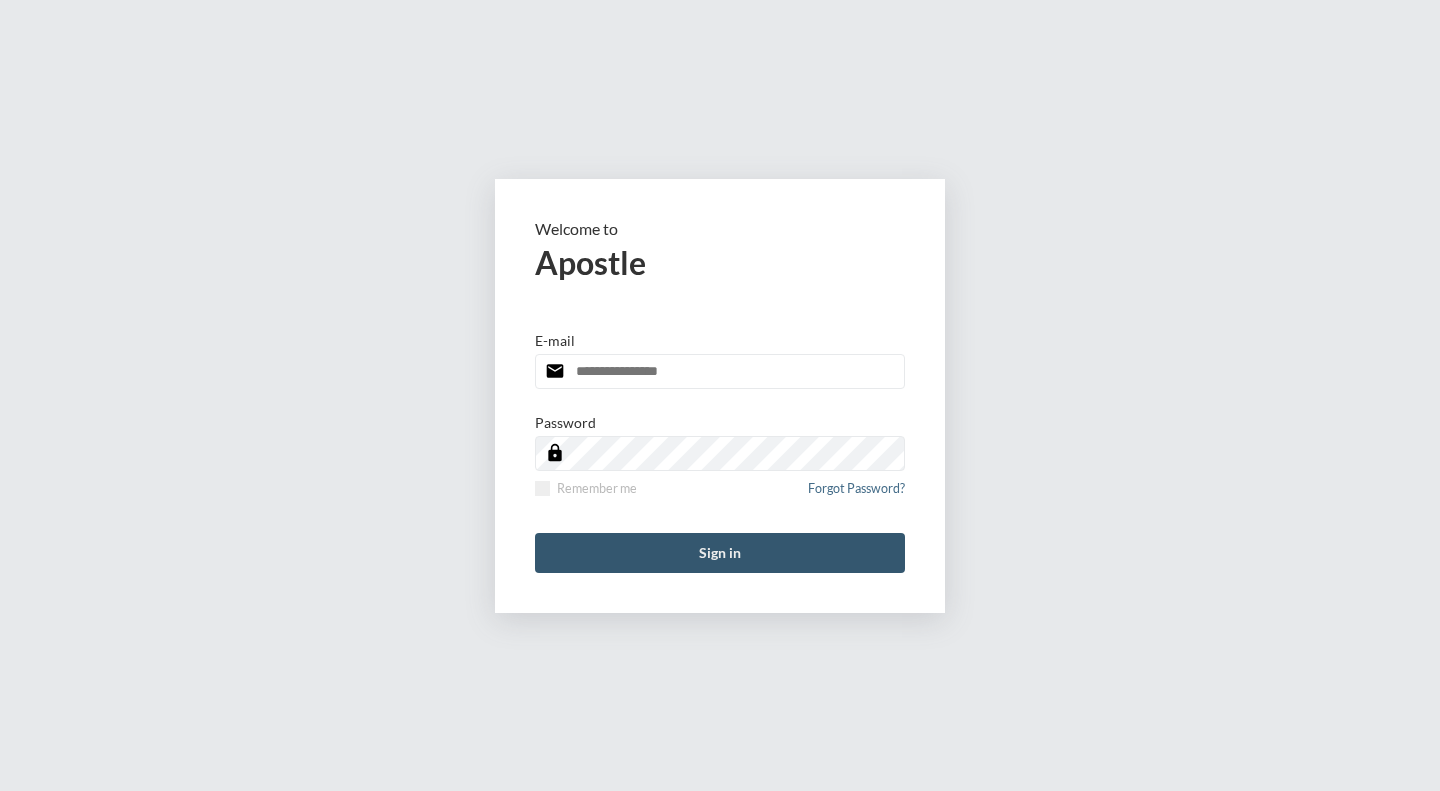 type on "**********" 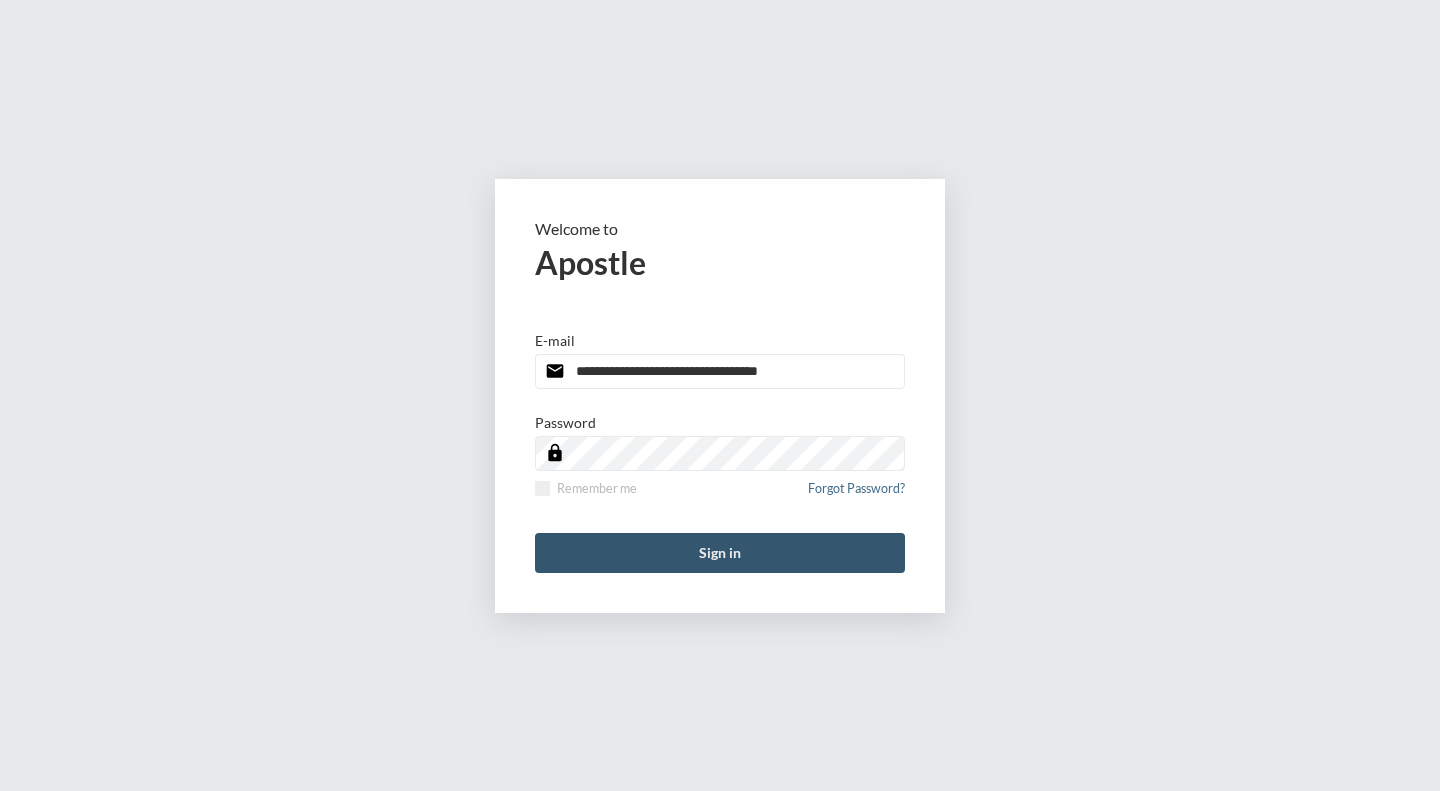 drag, startPoint x: 788, startPoint y: 556, endPoint x: 783, endPoint y: 545, distance: 12.083046 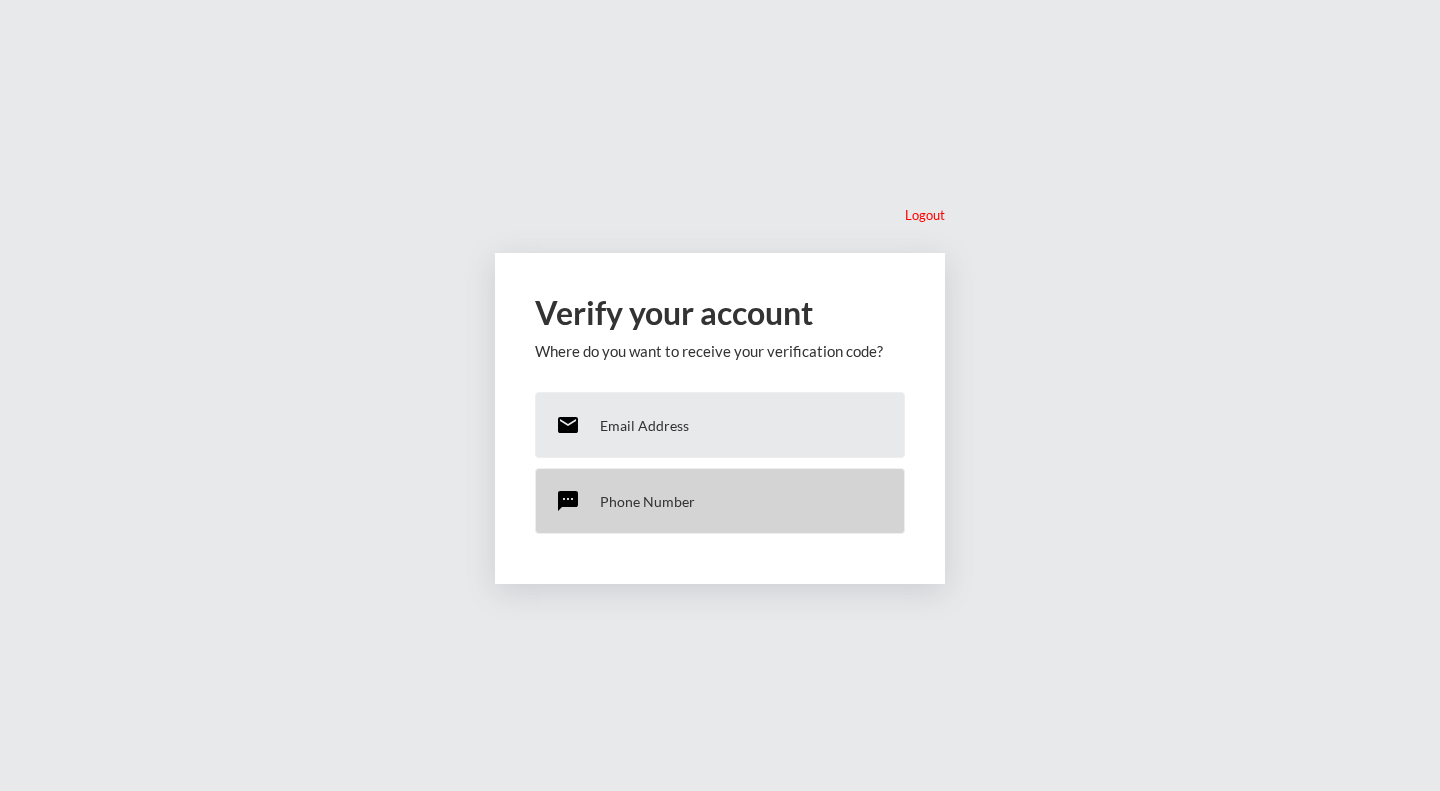 click on "Phone Number" at bounding box center [647, 501] 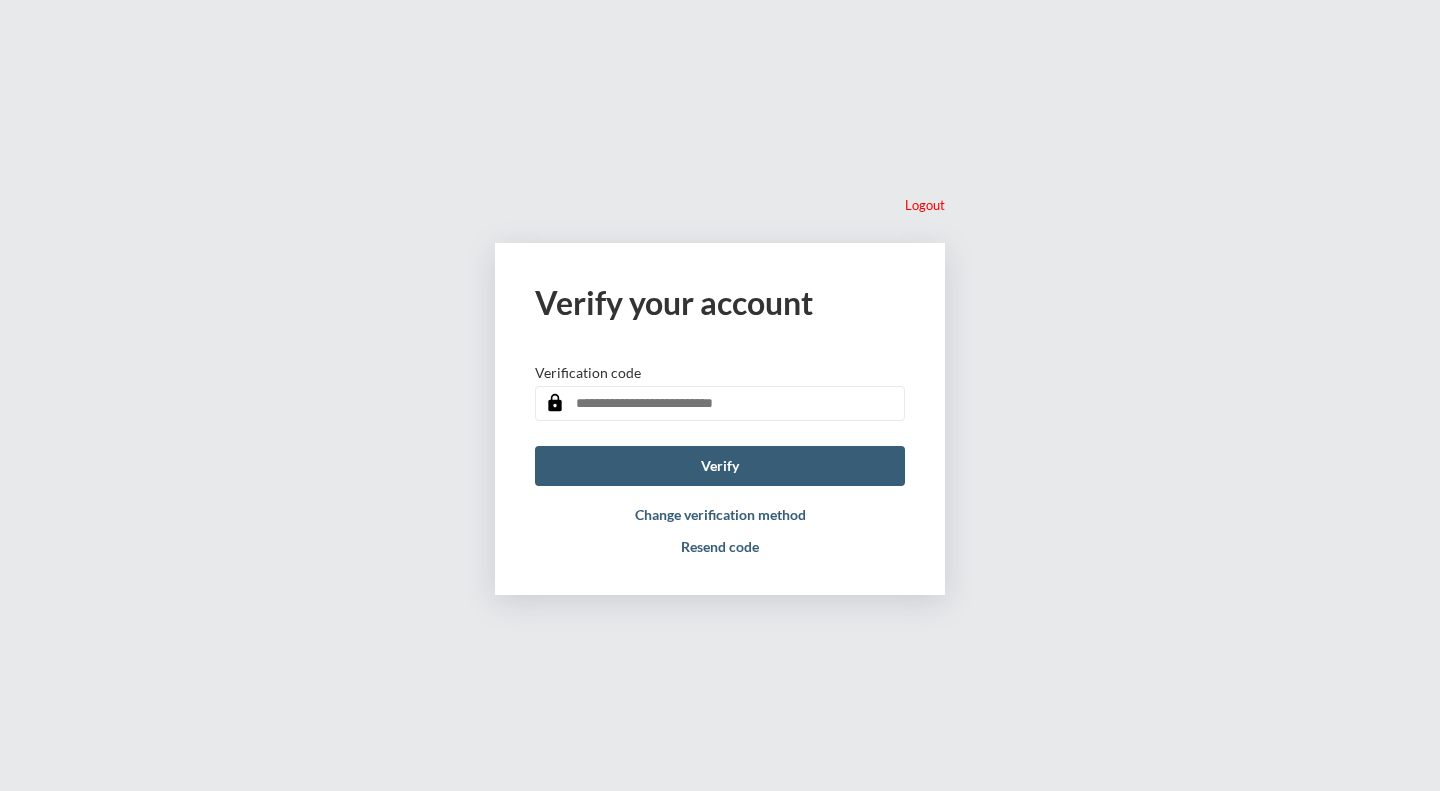 click at bounding box center (720, 403) 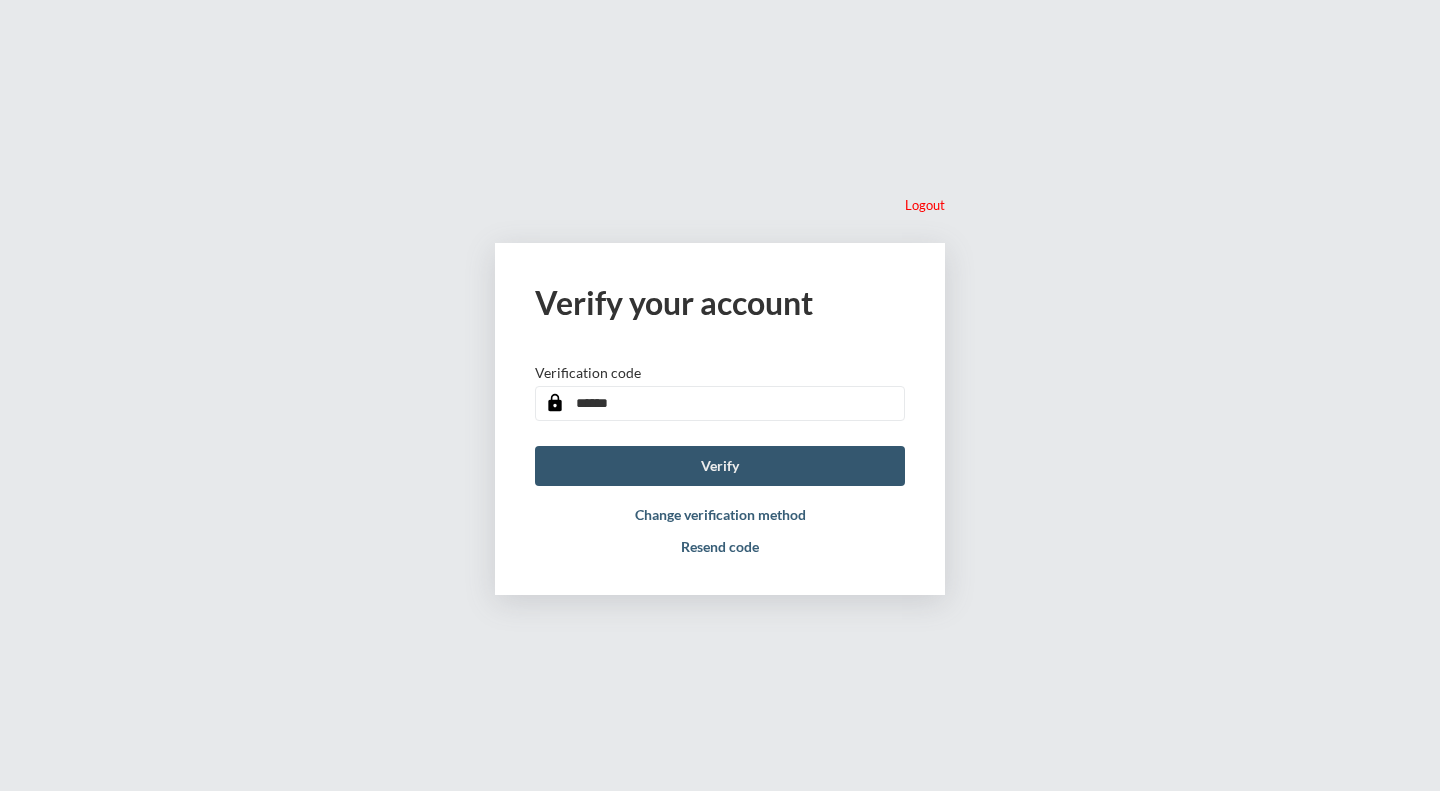 type on "******" 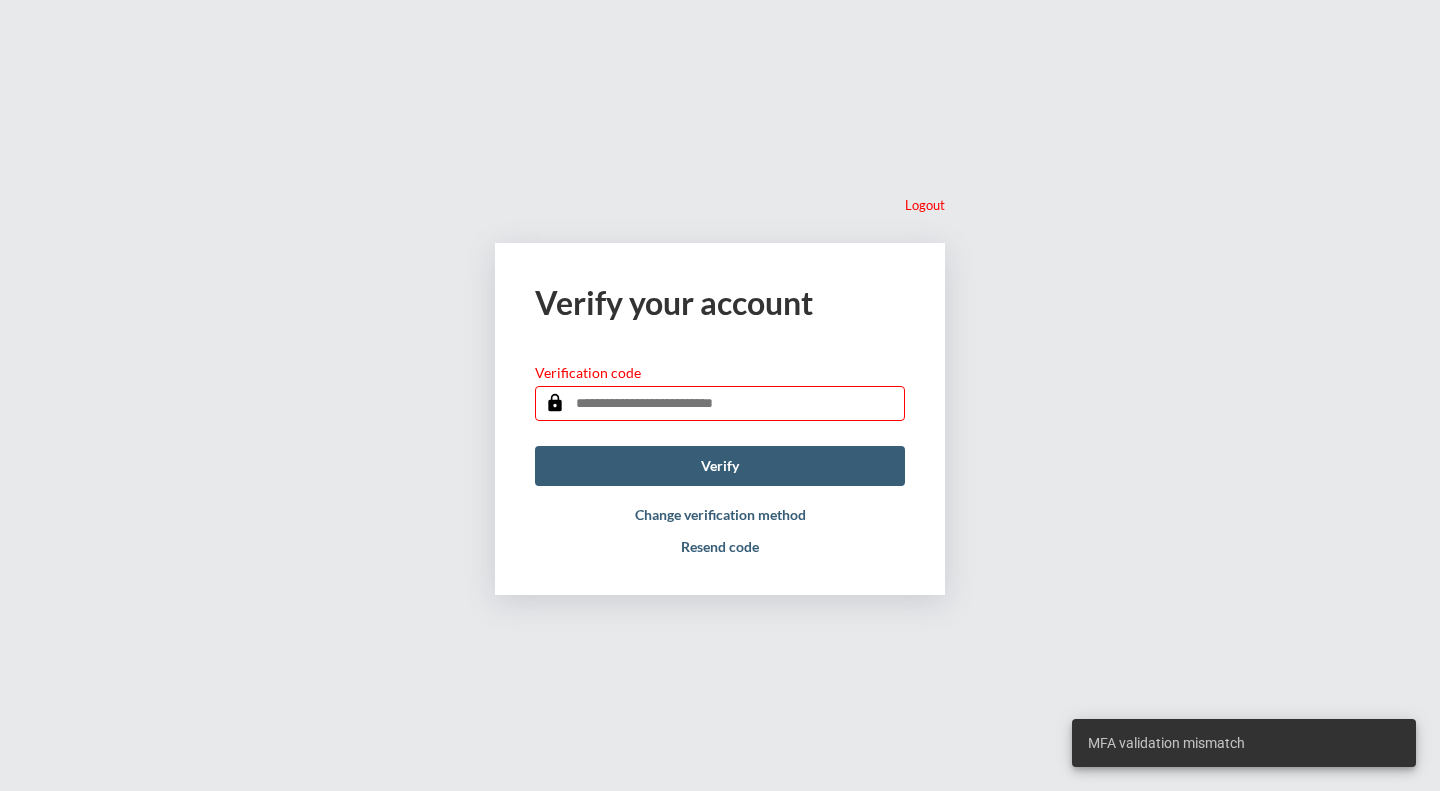 click at bounding box center (720, 403) 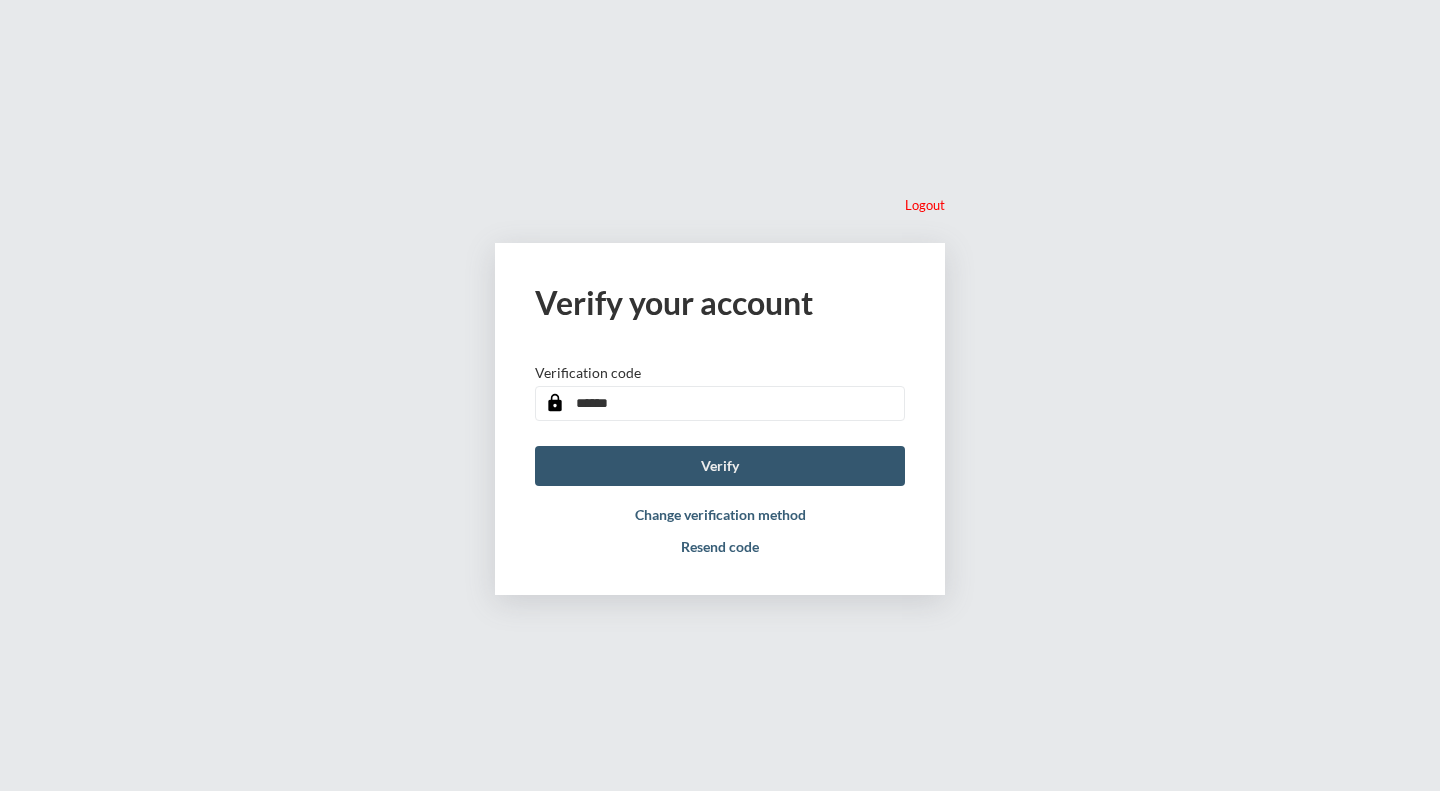 type on "******" 